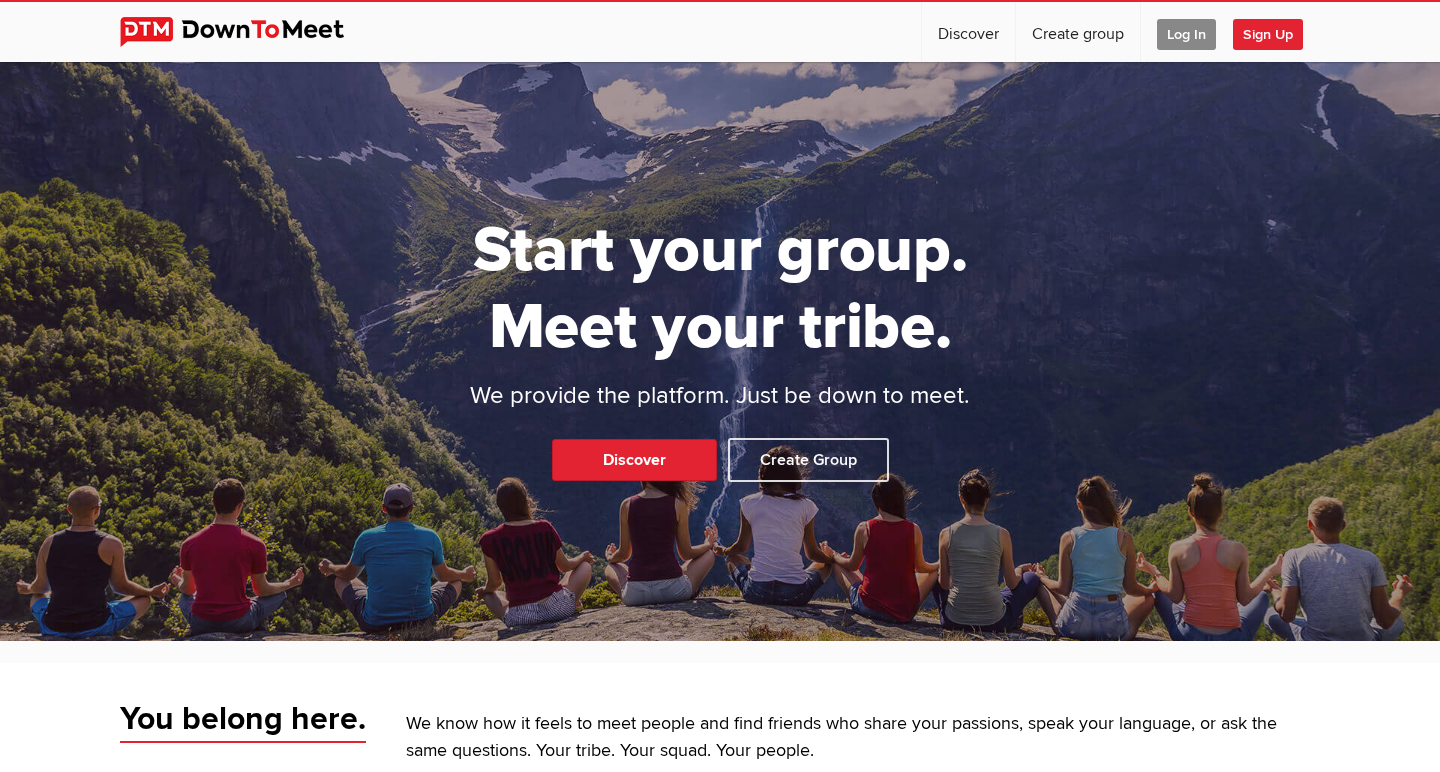 scroll, scrollTop: 0, scrollLeft: 0, axis: both 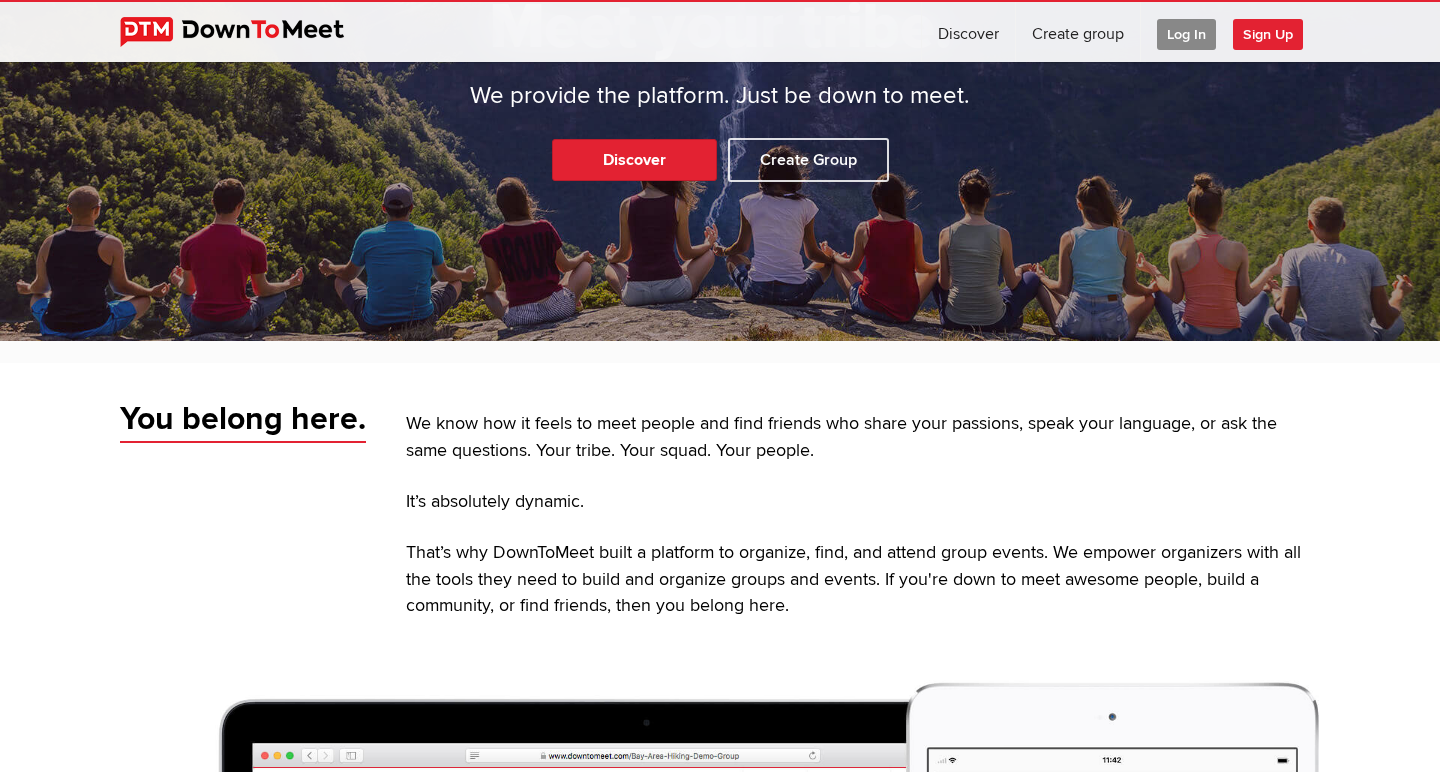click on "Log In" 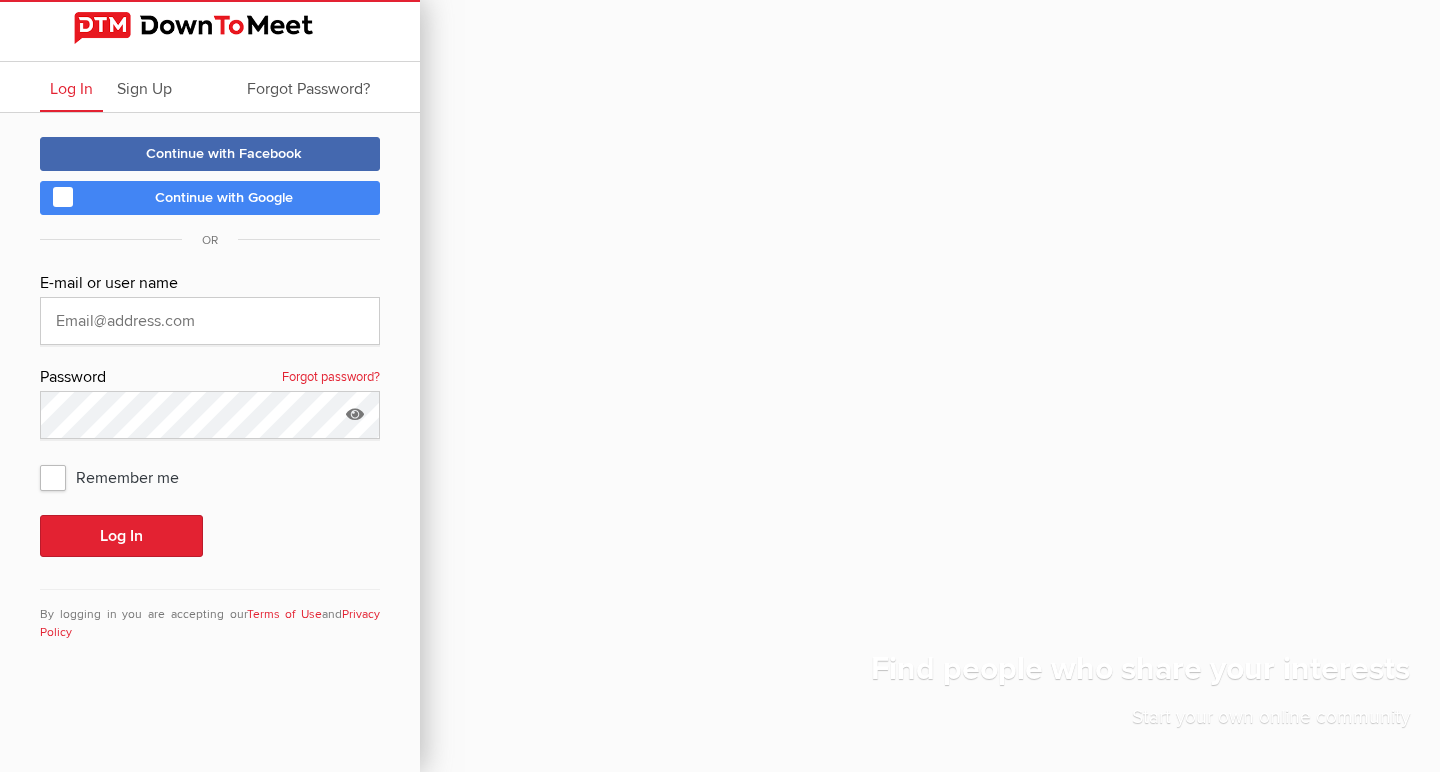 scroll, scrollTop: 0, scrollLeft: 0, axis: both 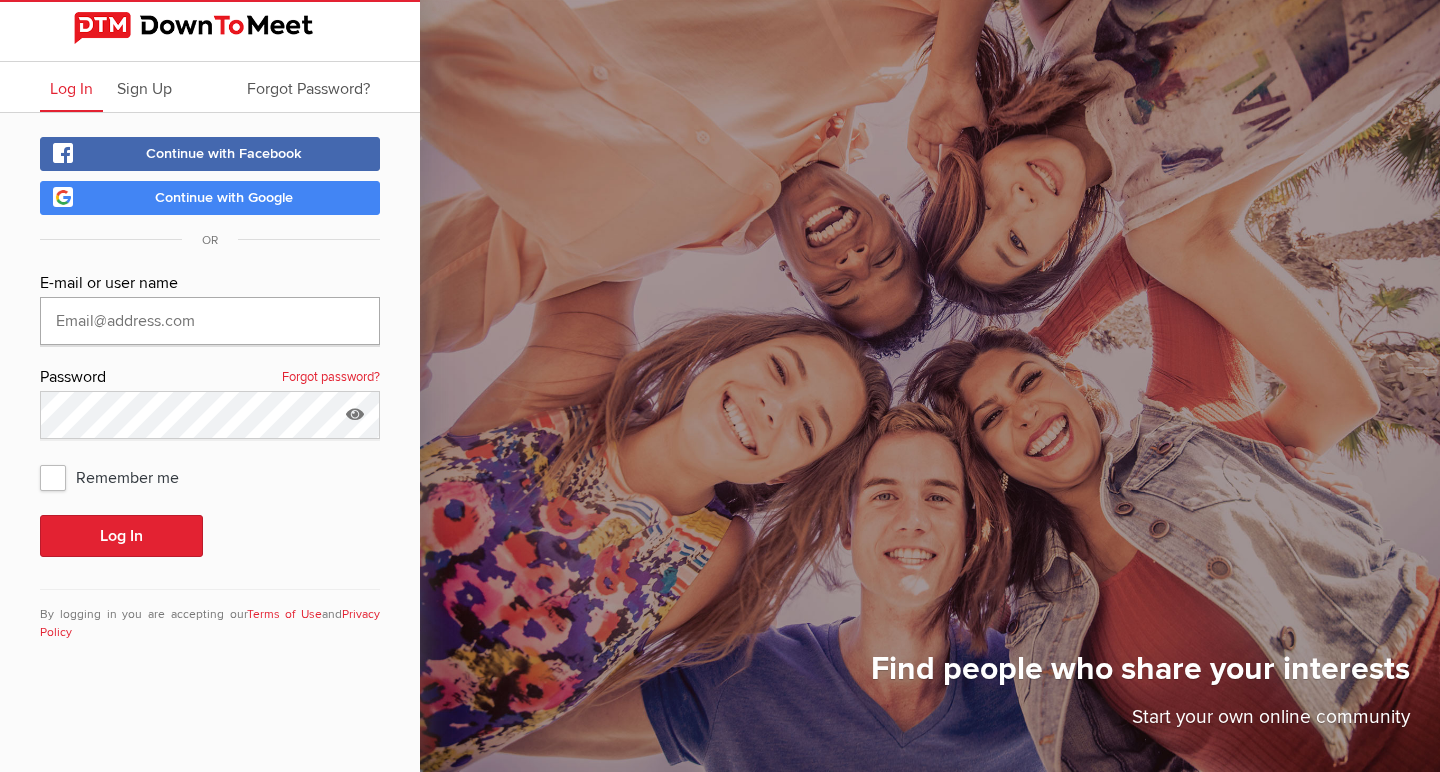 type on "[EMAIL_ADDRESS][DOMAIN_NAME]" 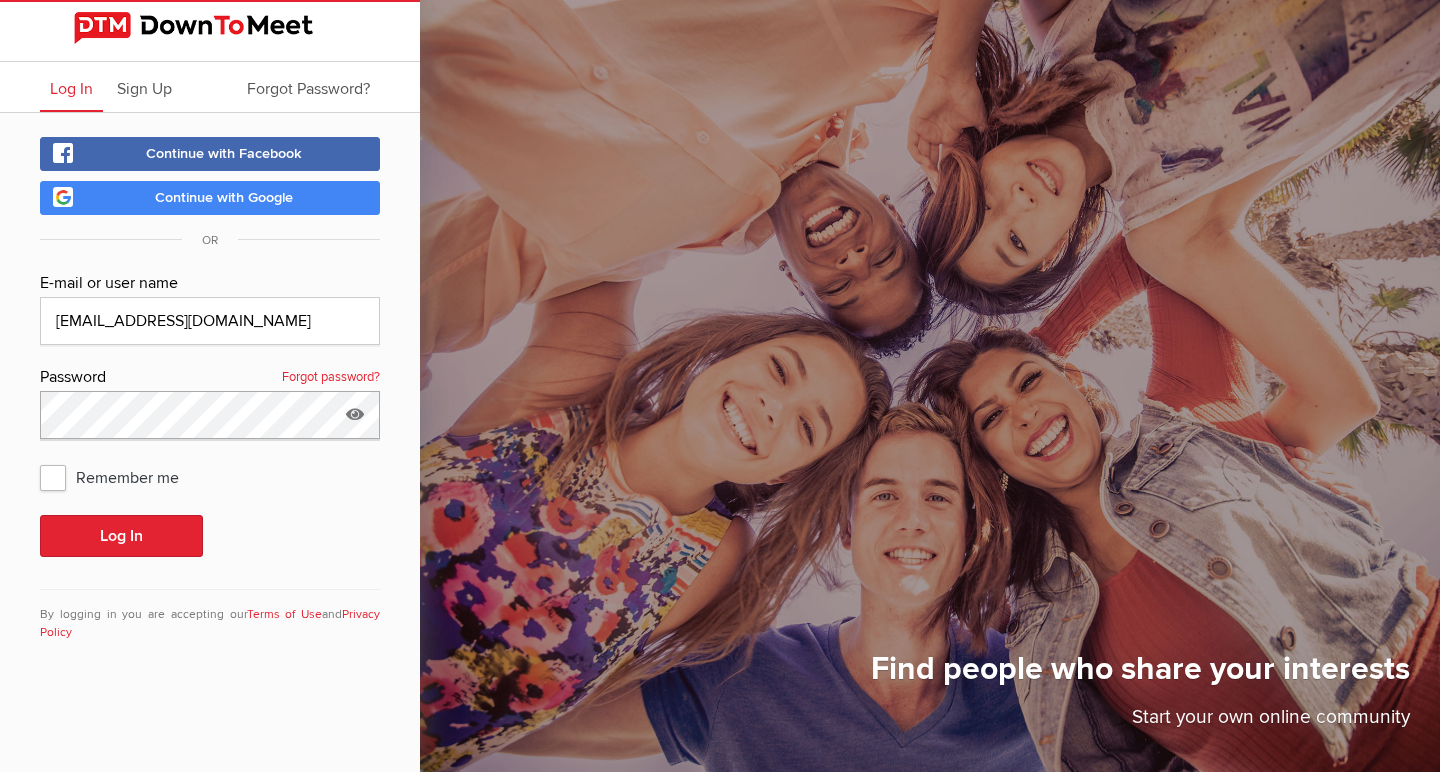 click on "Log In" 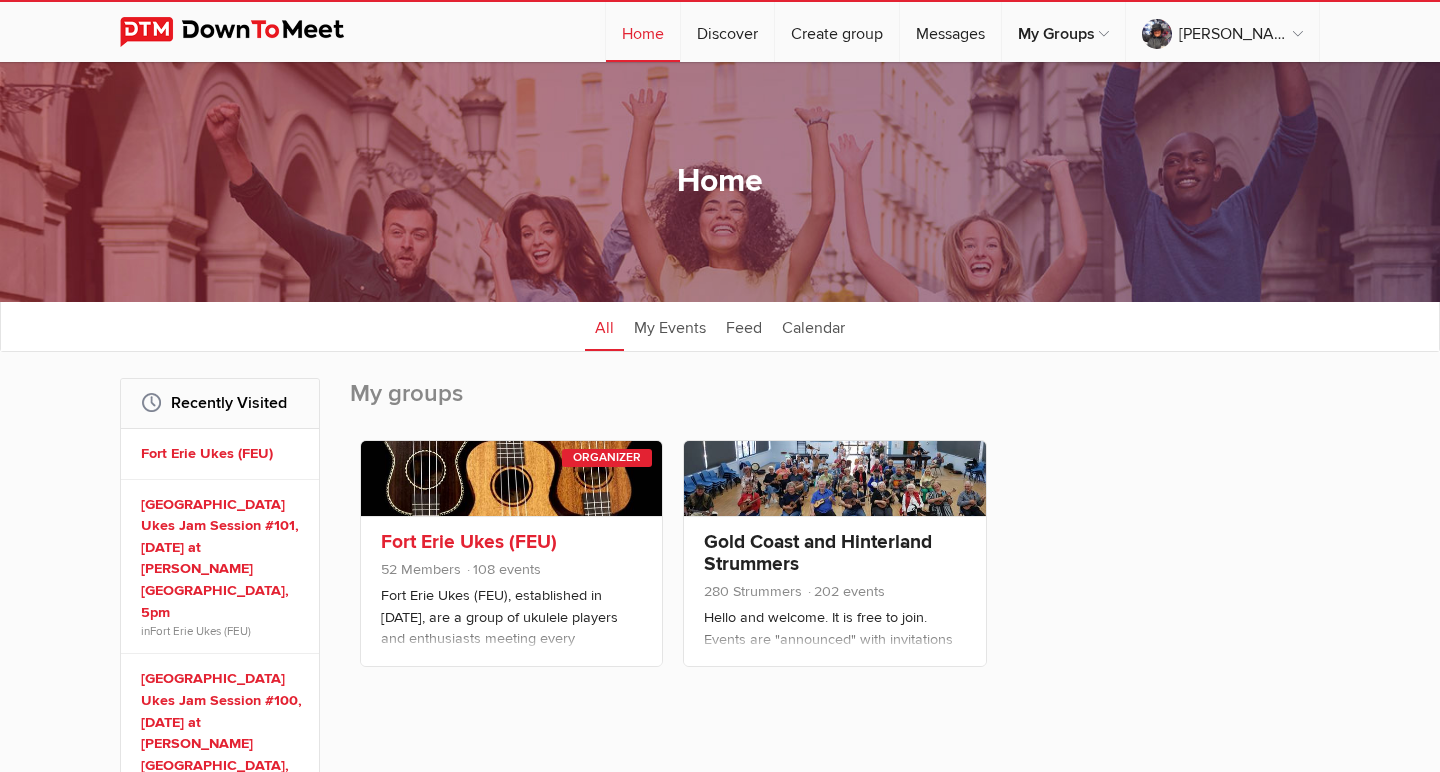 click on "Fort Erie Ukes (FEU)" 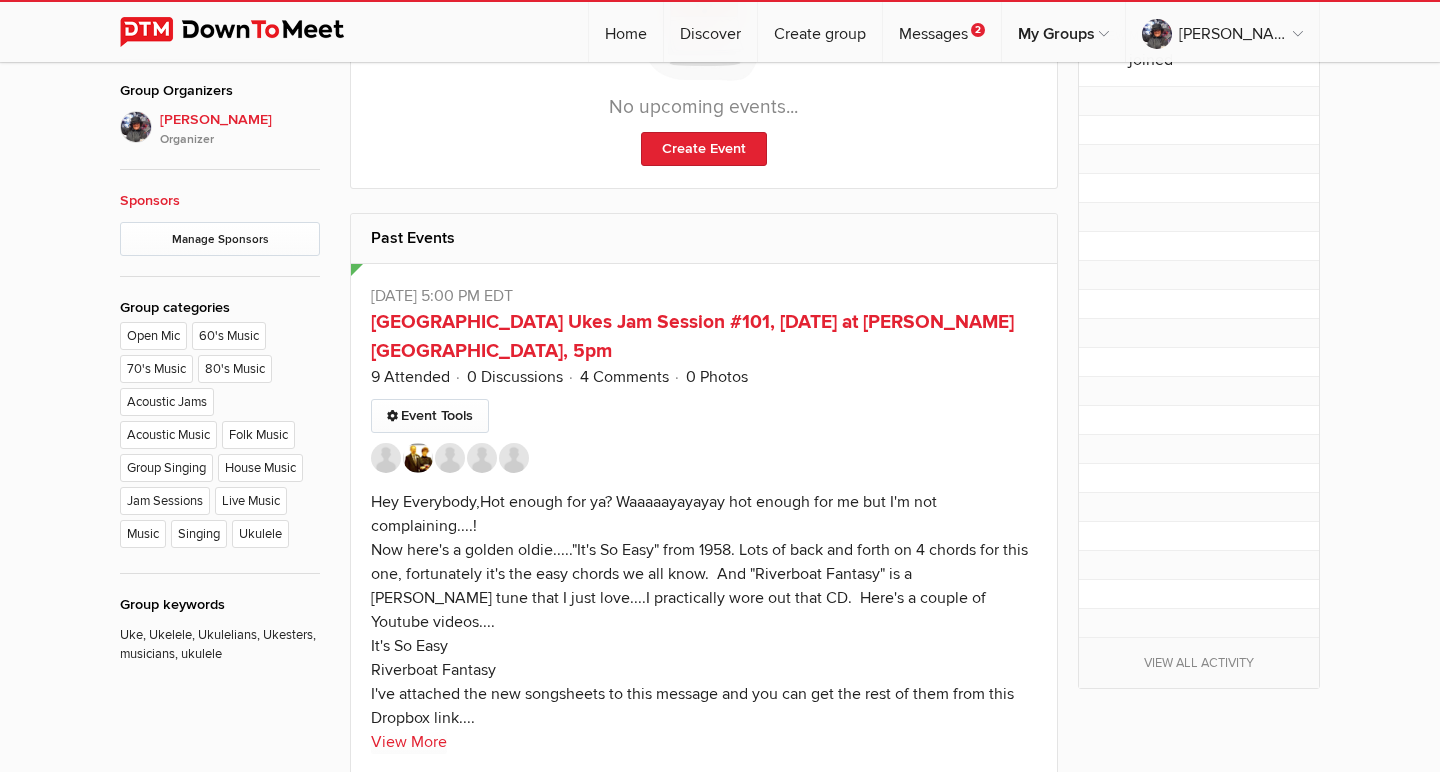 scroll, scrollTop: 1057, scrollLeft: 0, axis: vertical 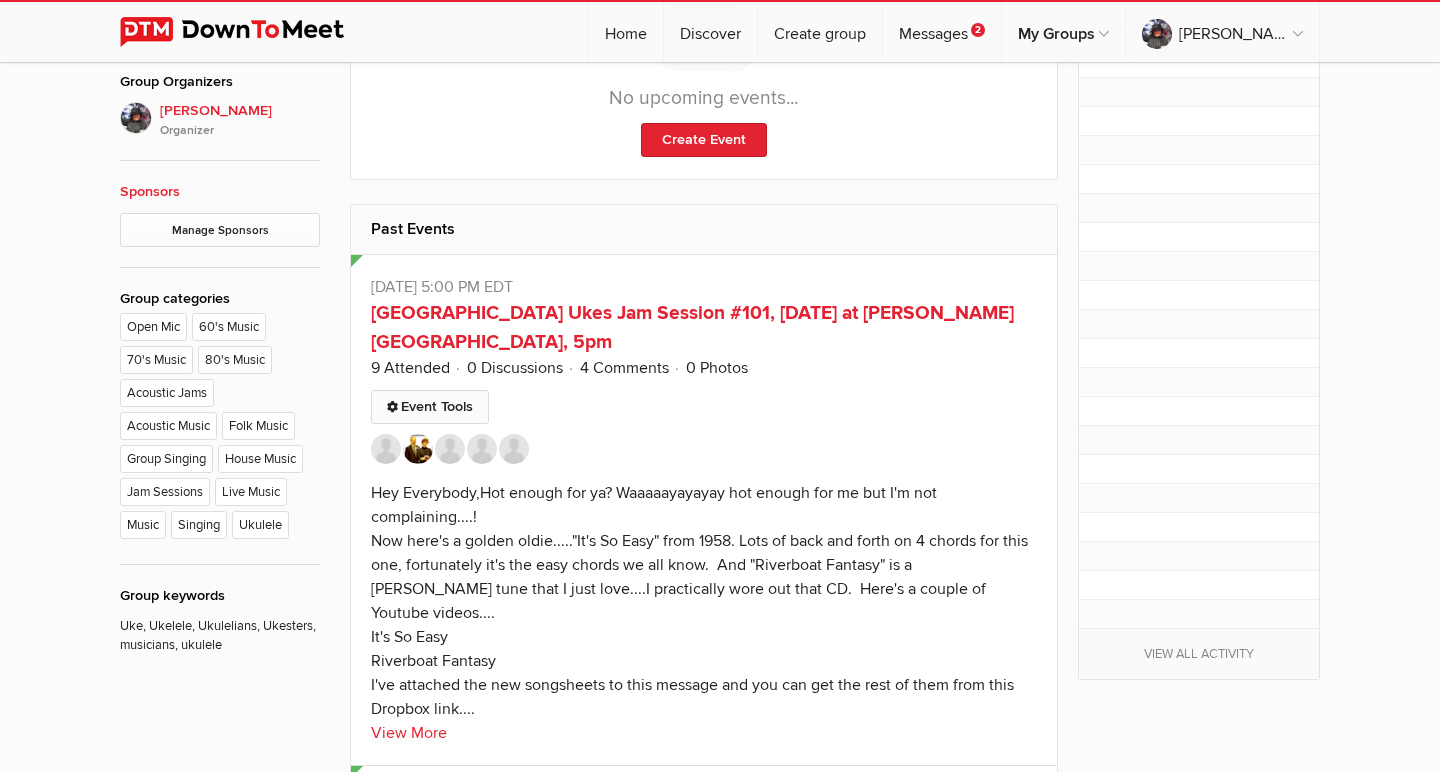 click on "Event Tools" 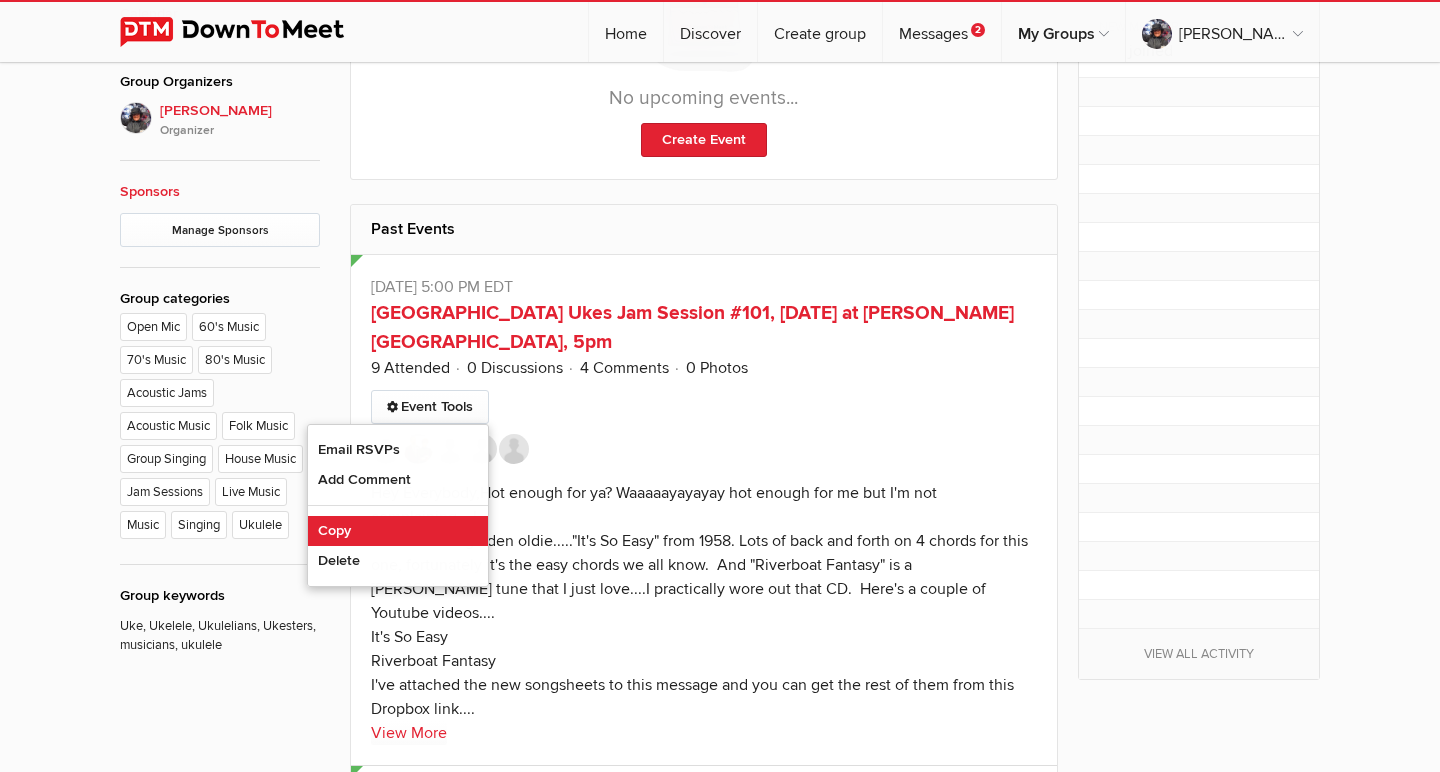 click on "Copy" 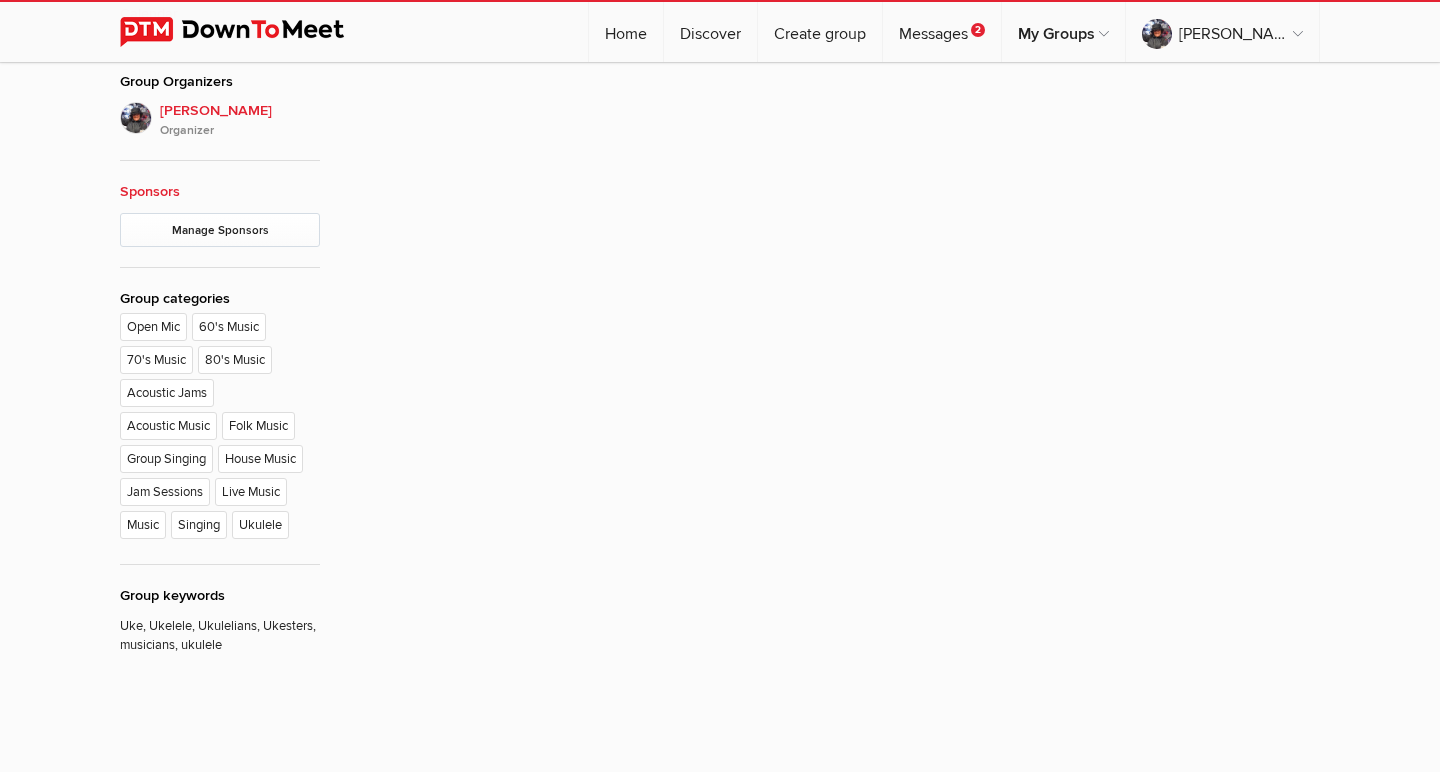 type on "[GEOGRAPHIC_DATA] Ukes Jam Session #101, [DATE] at [PERSON_NAME][GEOGRAPHIC_DATA], 5pm" 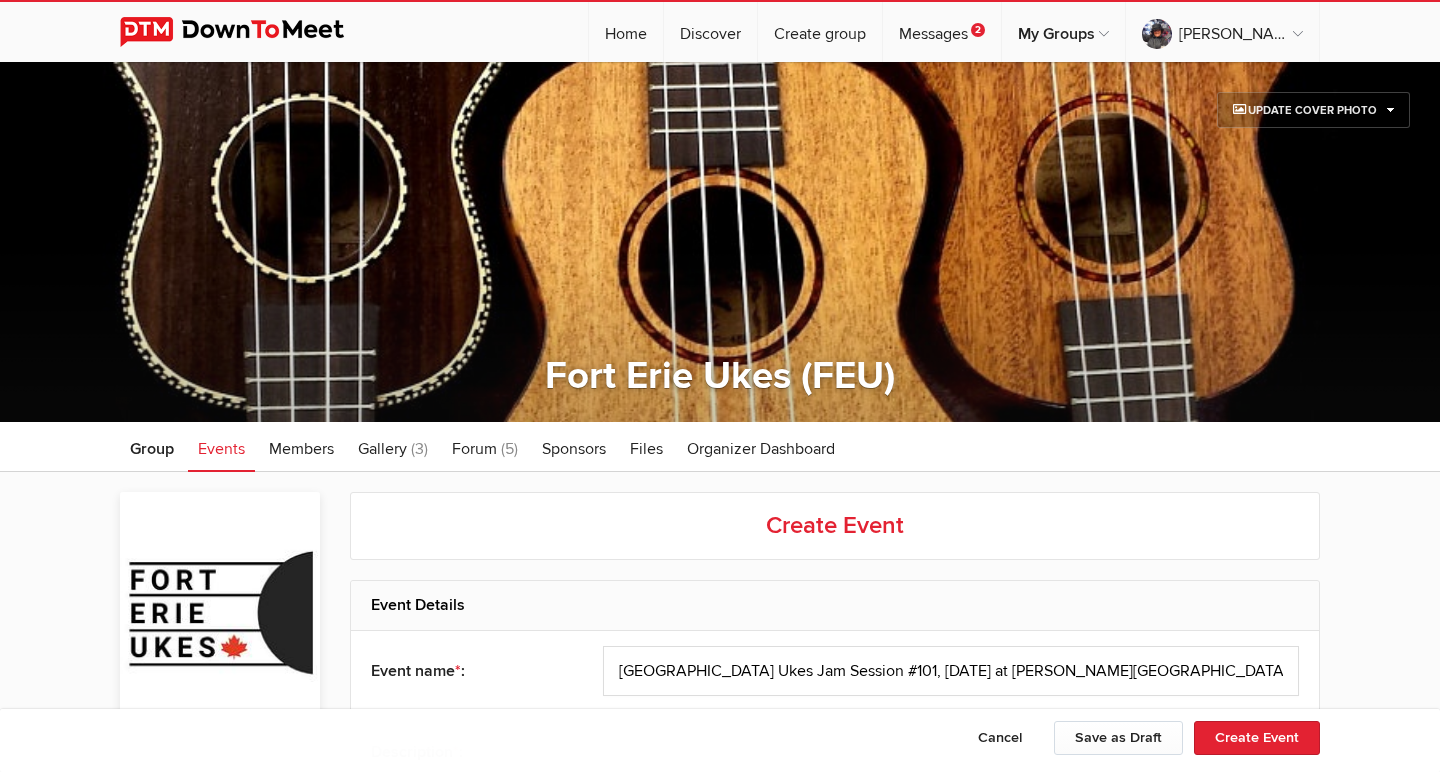 scroll, scrollTop: 1, scrollLeft: 0, axis: vertical 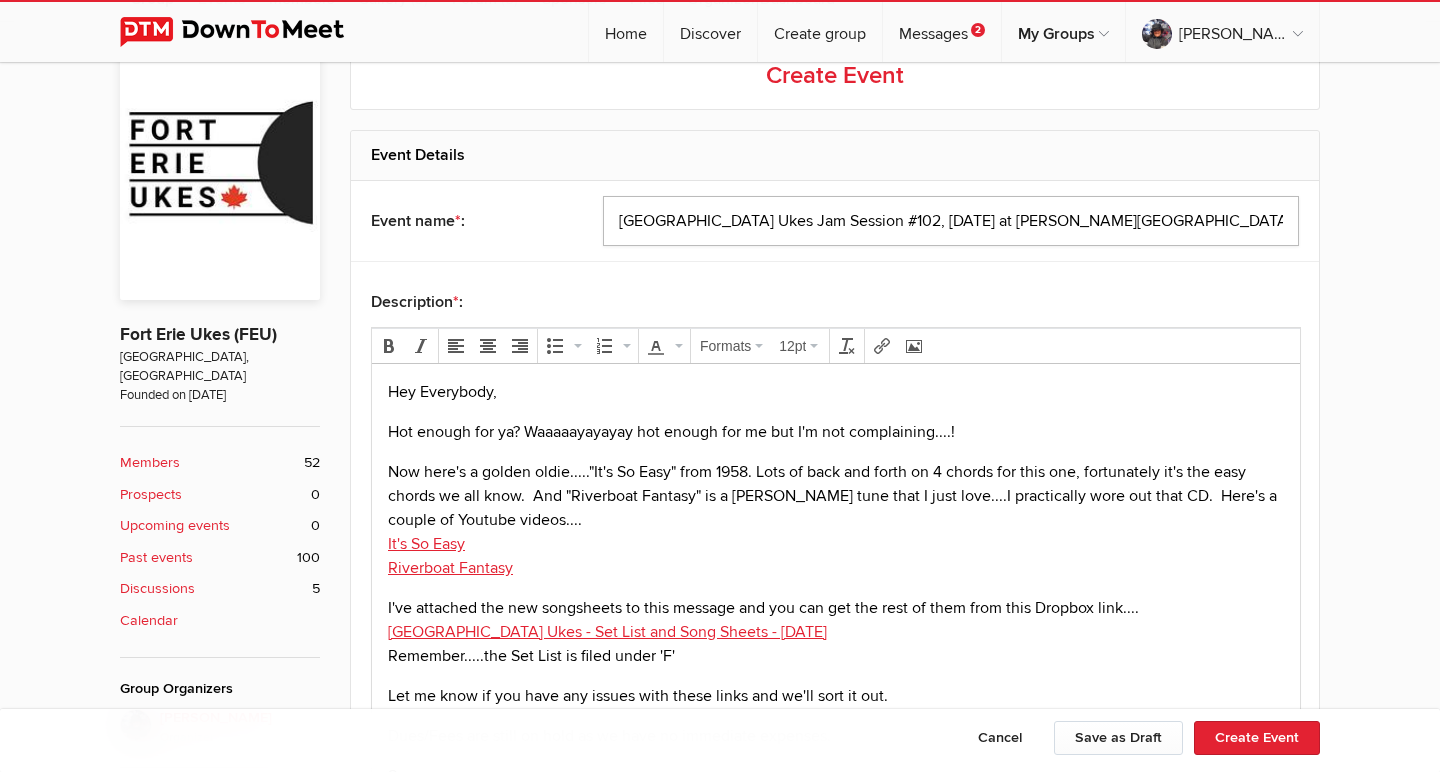 type on "[GEOGRAPHIC_DATA] Ukes Jam Session #102, [DATE] at [PERSON_NAME][GEOGRAPHIC_DATA], 5pm" 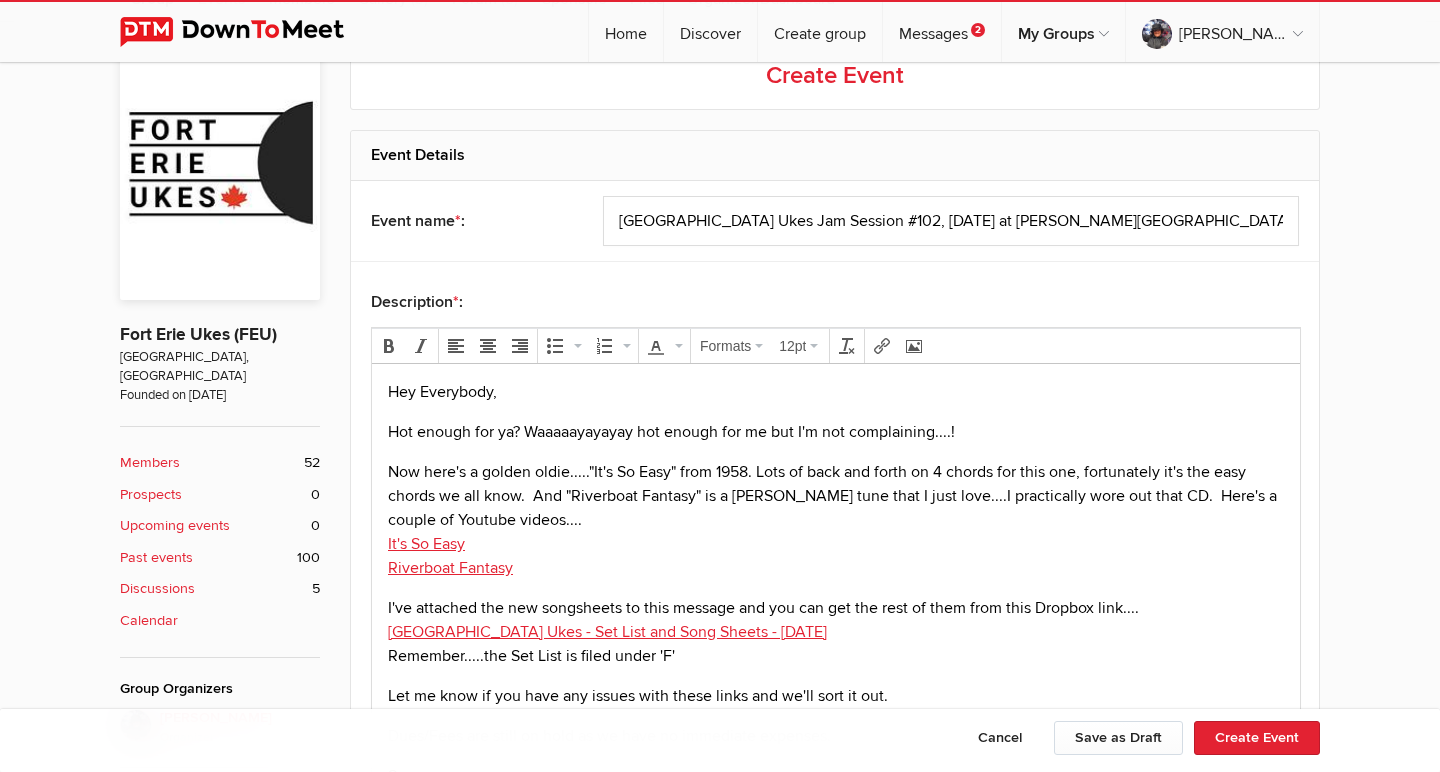 click on "Hot enough for ya? Waaaaayayayay hot enough for me but I'm not complaining....!" at bounding box center (836, 432) 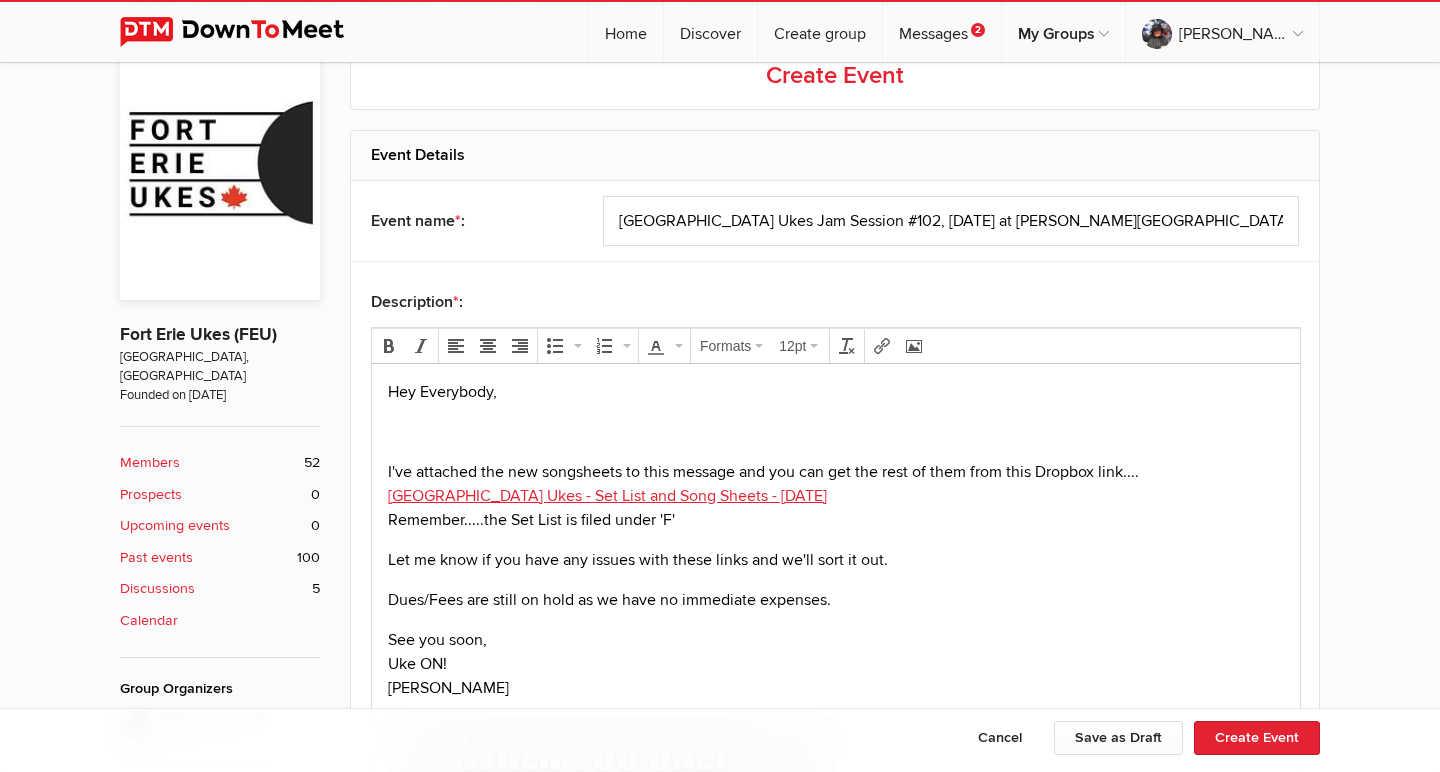 type 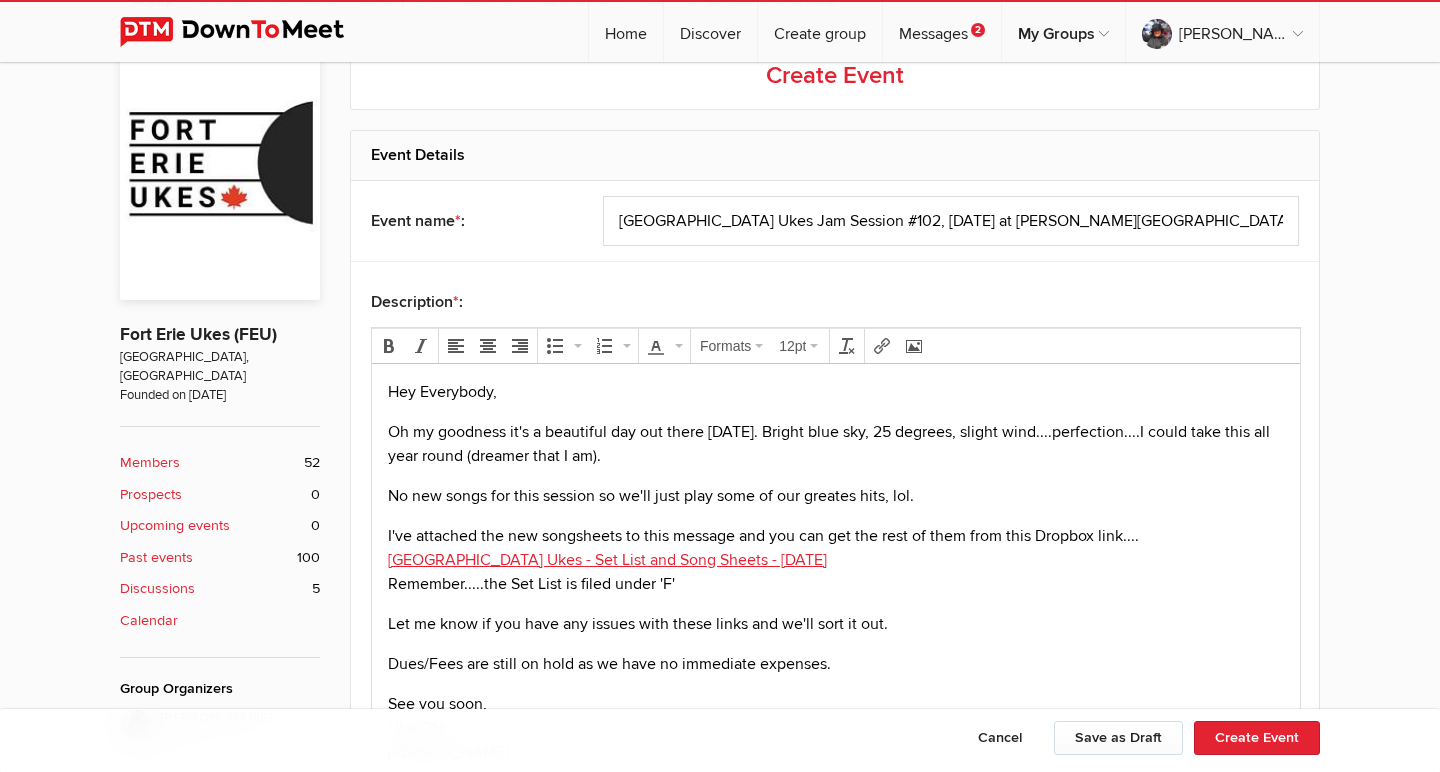 click on "I've attached the new songsheets to this message and you can get the rest of them from this Dropbox link.... [GEOGRAPHIC_DATA] Ukes - Set List and Song Sheets - [DATE] Remember.....the Set List is filed under 'F'" at bounding box center [836, 560] 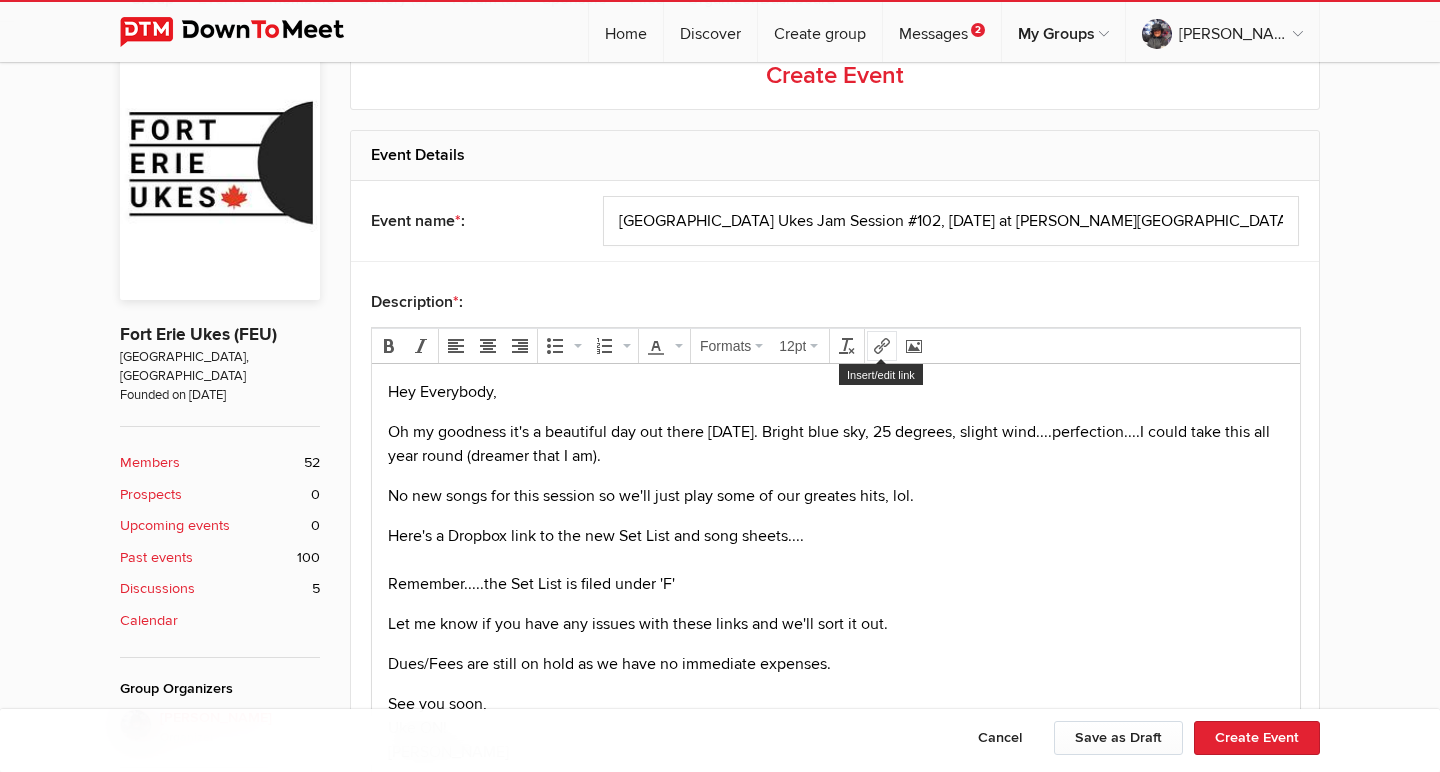 click at bounding box center (882, 346) 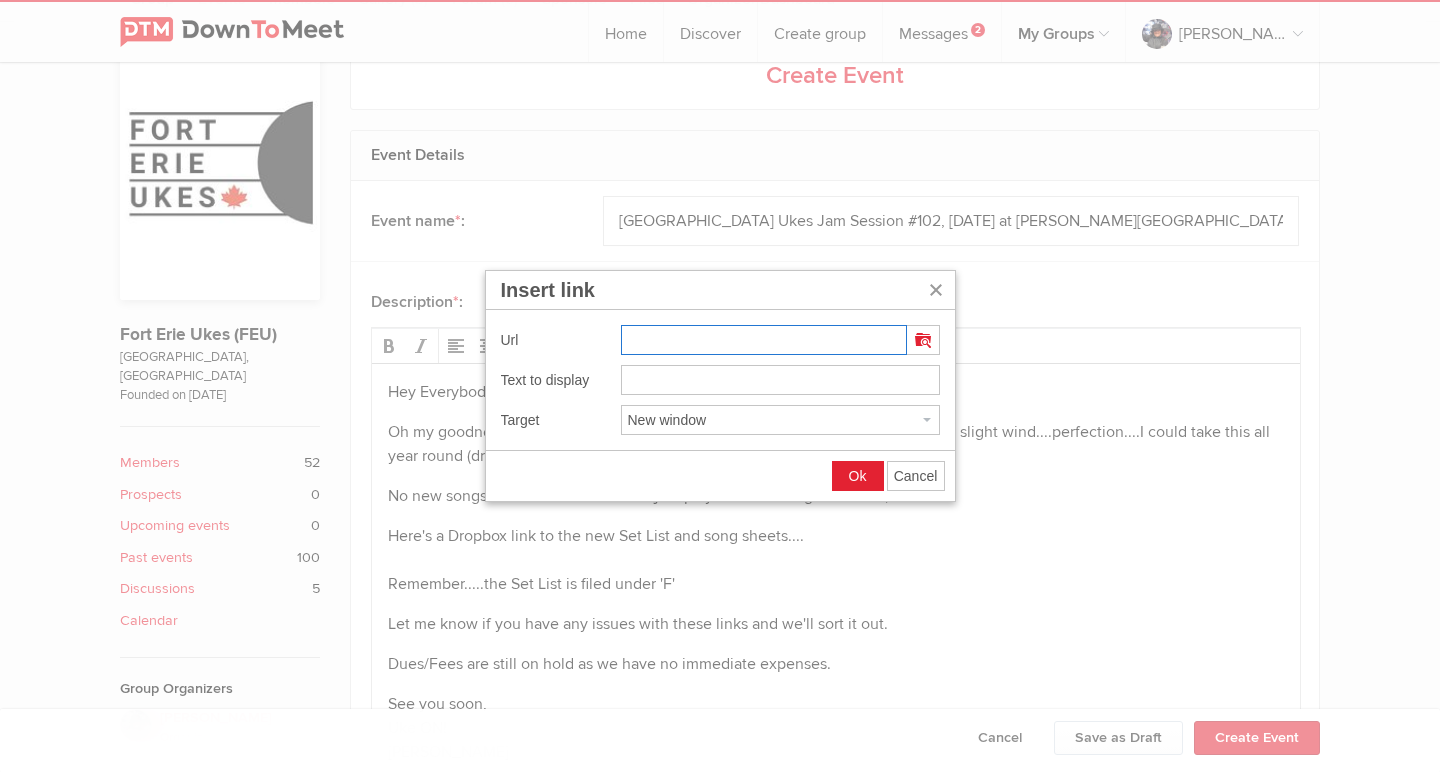 click at bounding box center [764, 340] 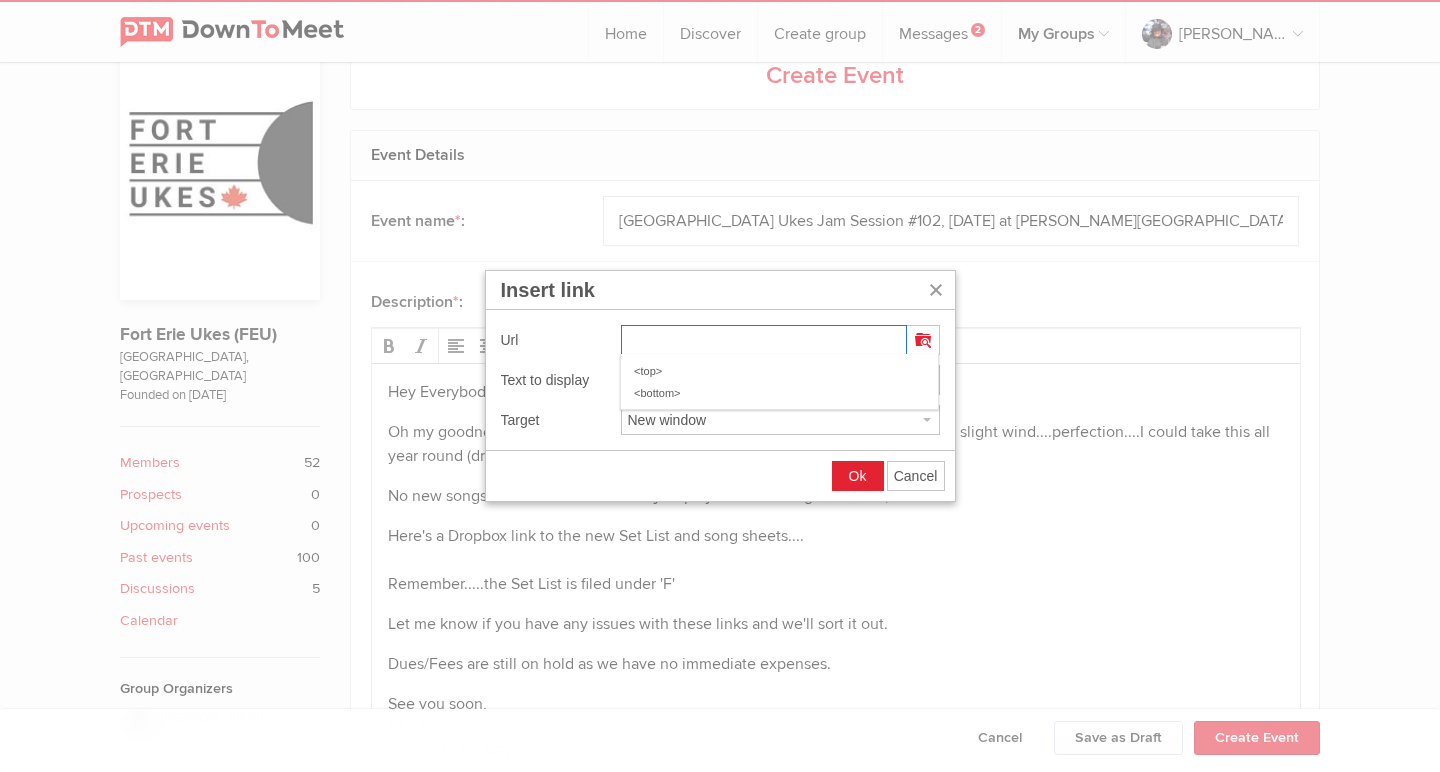 paste on "[URL][DOMAIN_NAME]" 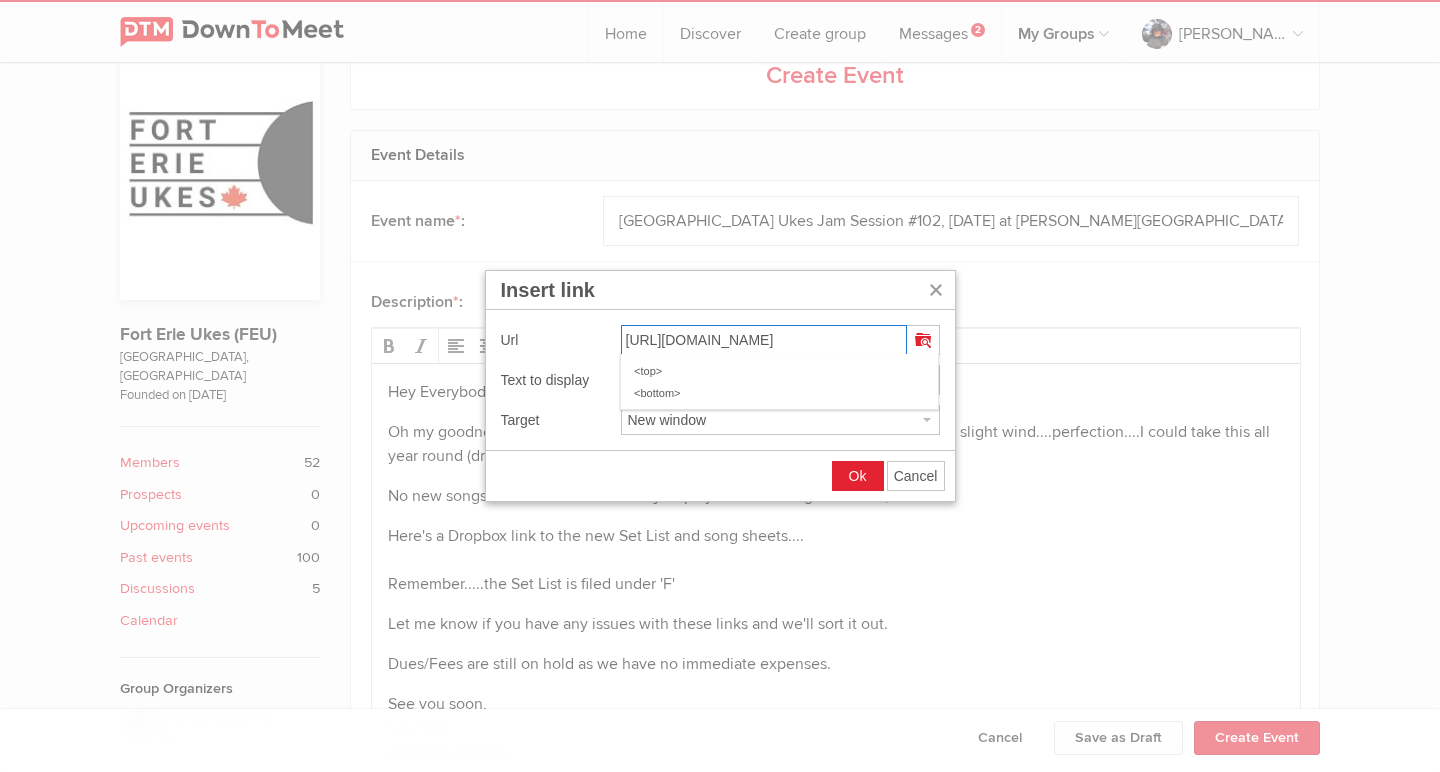 type on "[URL][DOMAIN_NAME]" 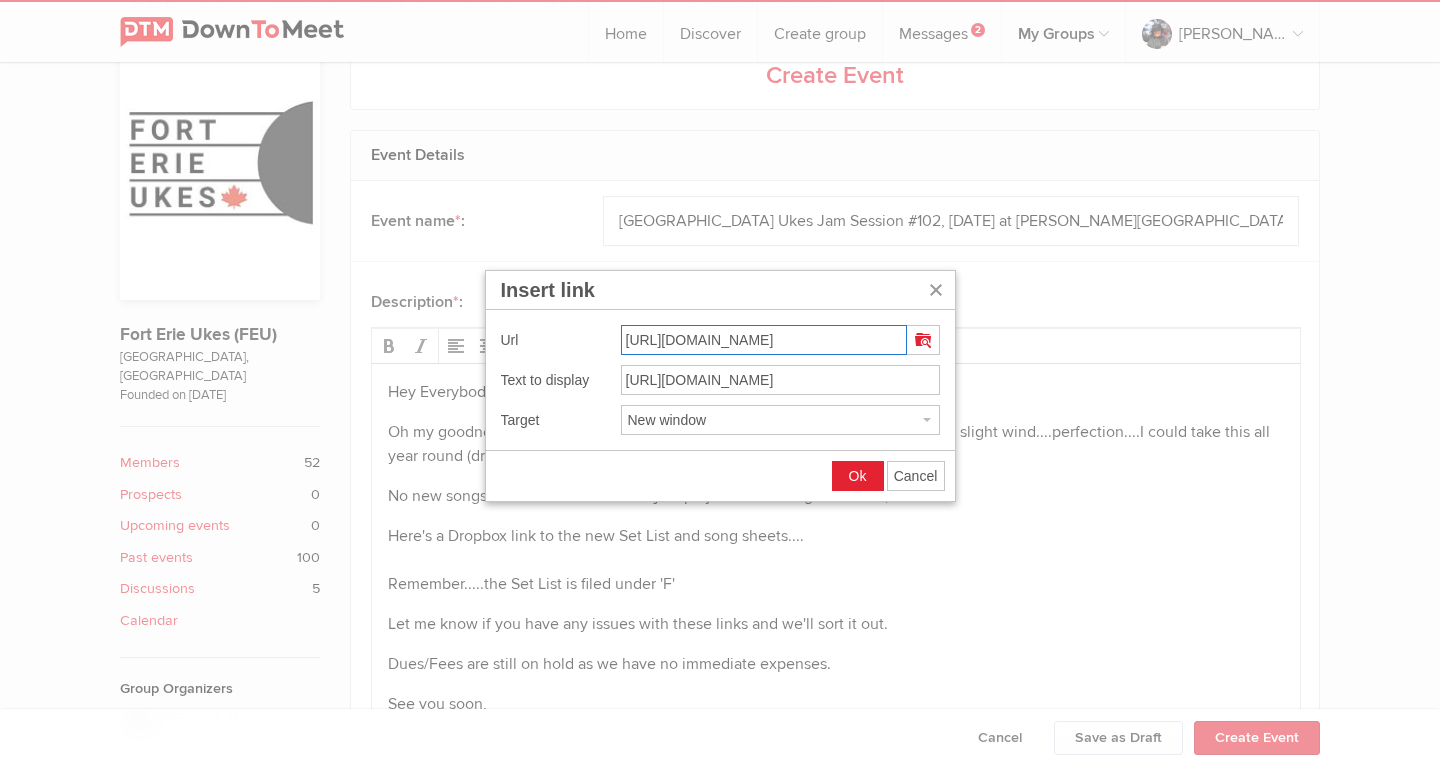 type on "[URL][DOMAIN_NAME]" 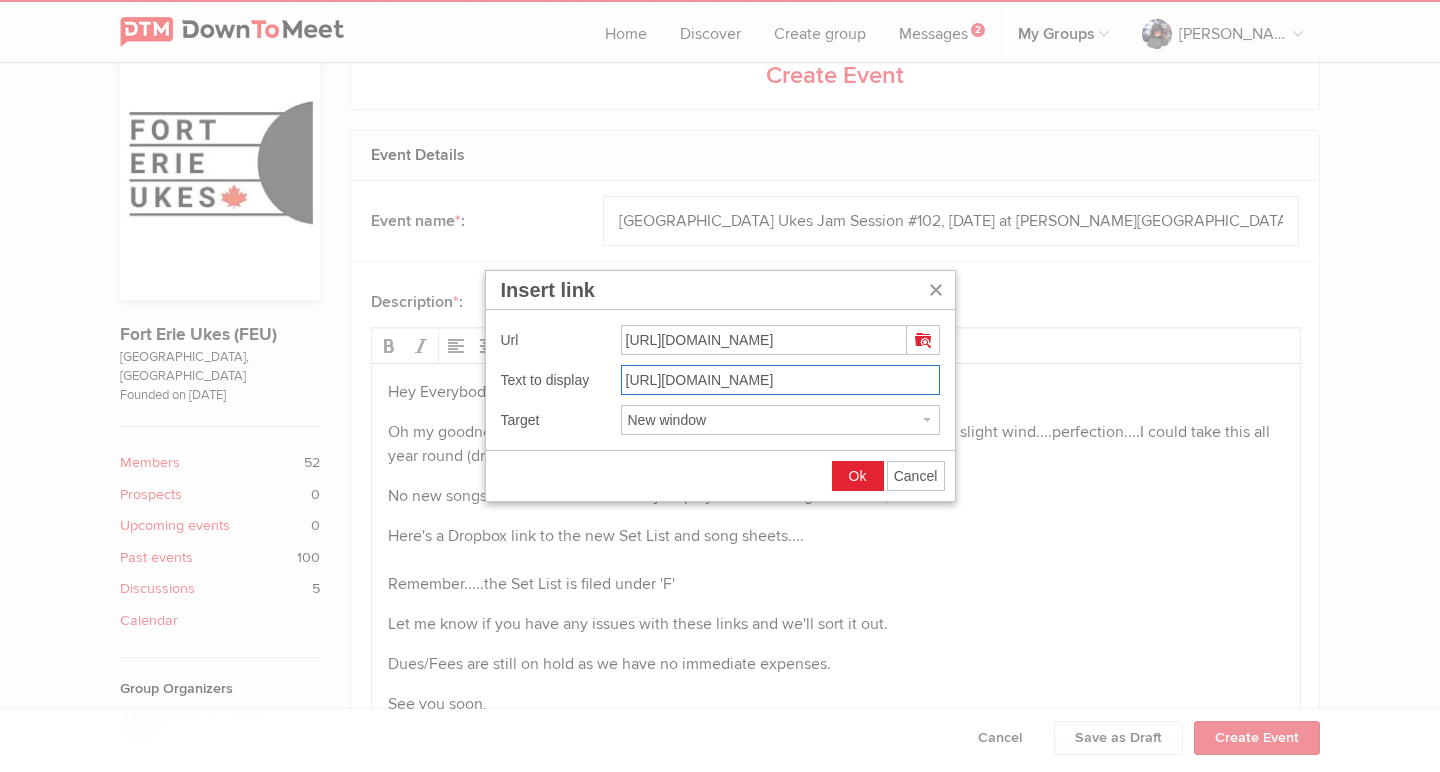 click on "[URL][DOMAIN_NAME]" at bounding box center [780, 380] 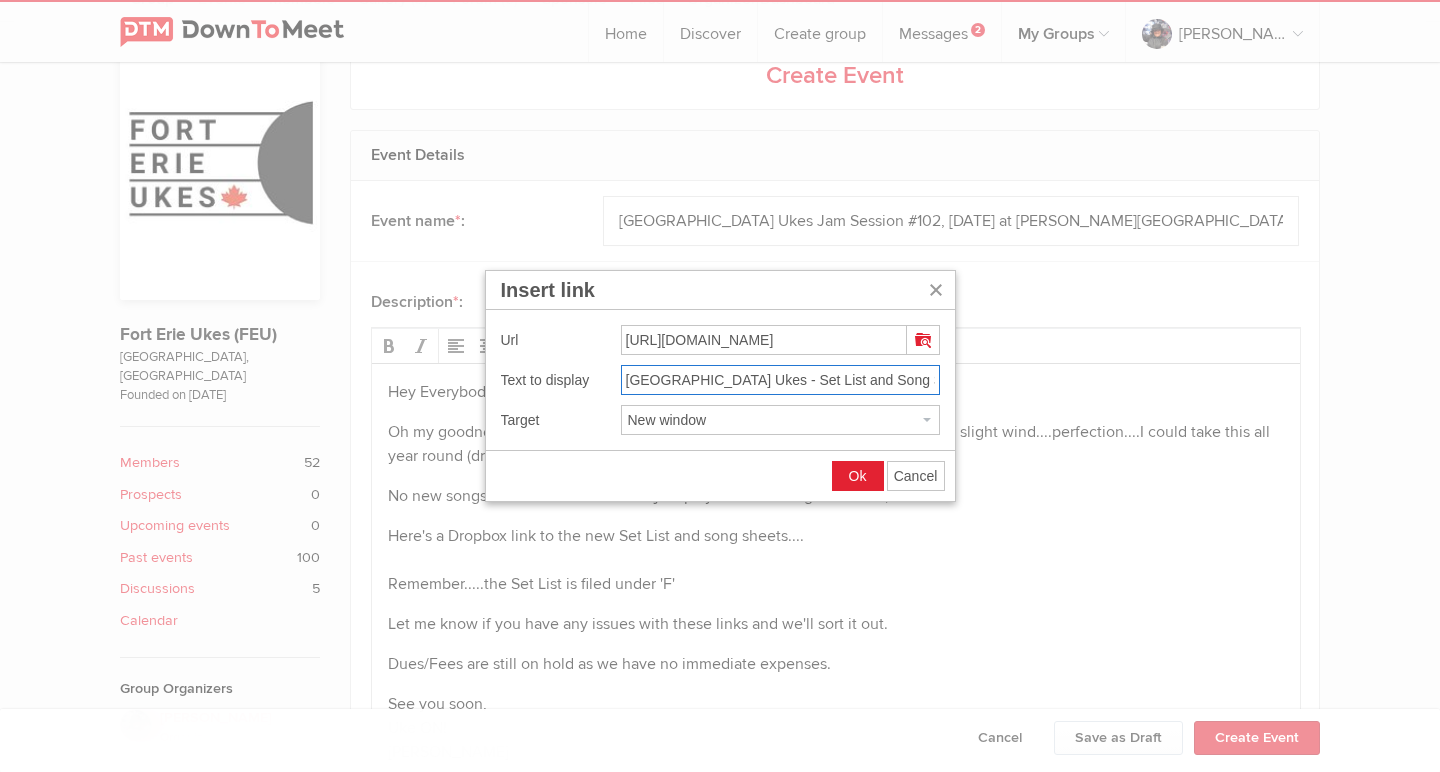 type on "[GEOGRAPHIC_DATA] Ukes - Set List and Song Sheets for [DATE]" 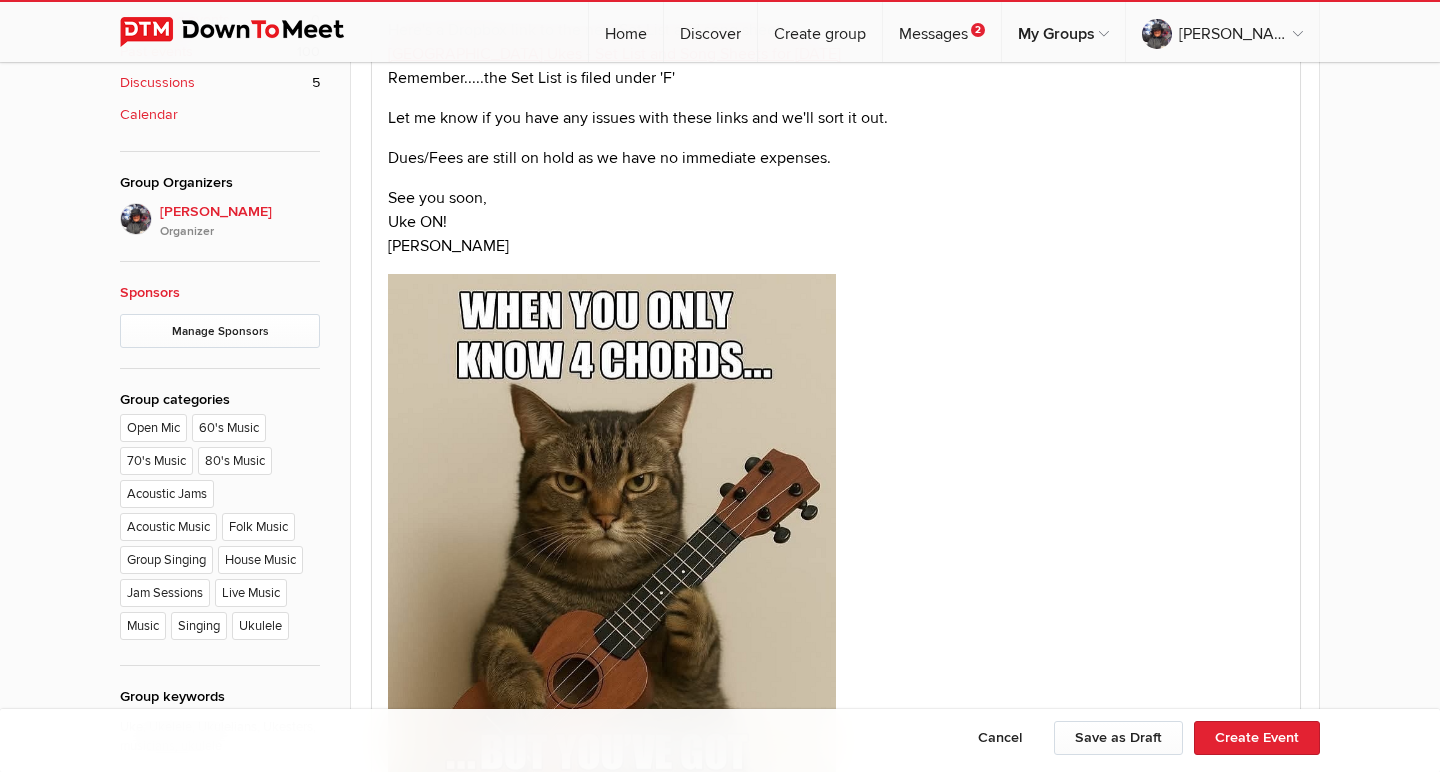 scroll, scrollTop: 954, scrollLeft: 0, axis: vertical 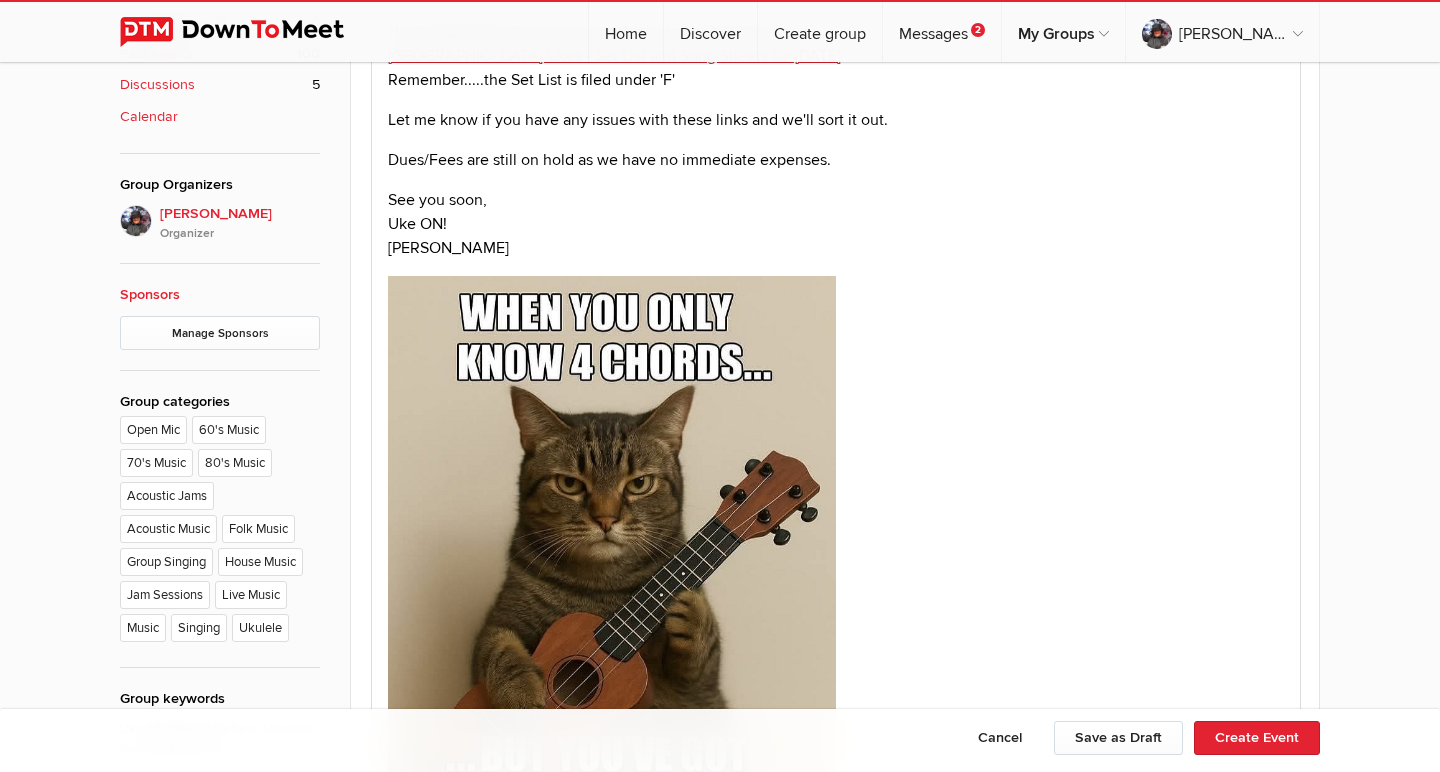 click at bounding box center [612, 580] 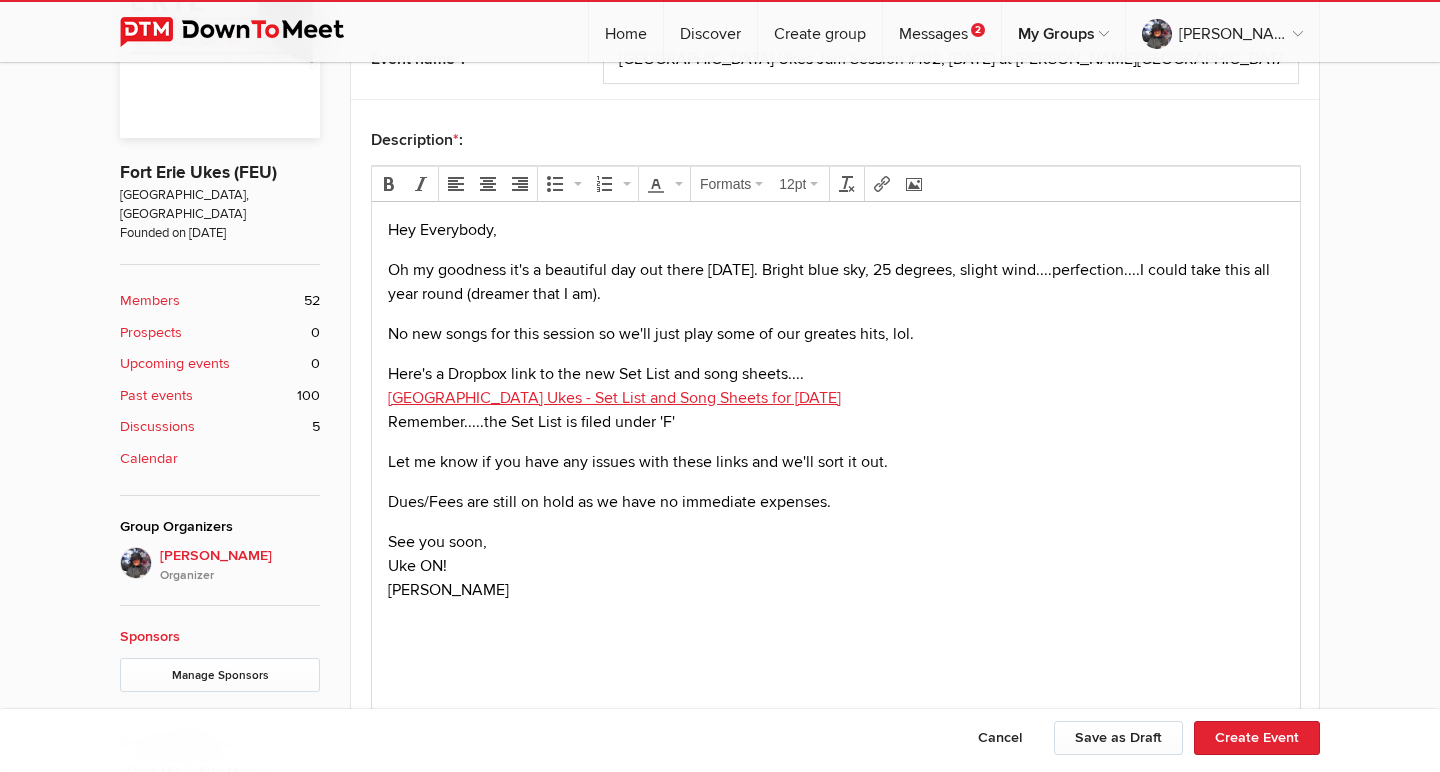 scroll, scrollTop: 616, scrollLeft: 0, axis: vertical 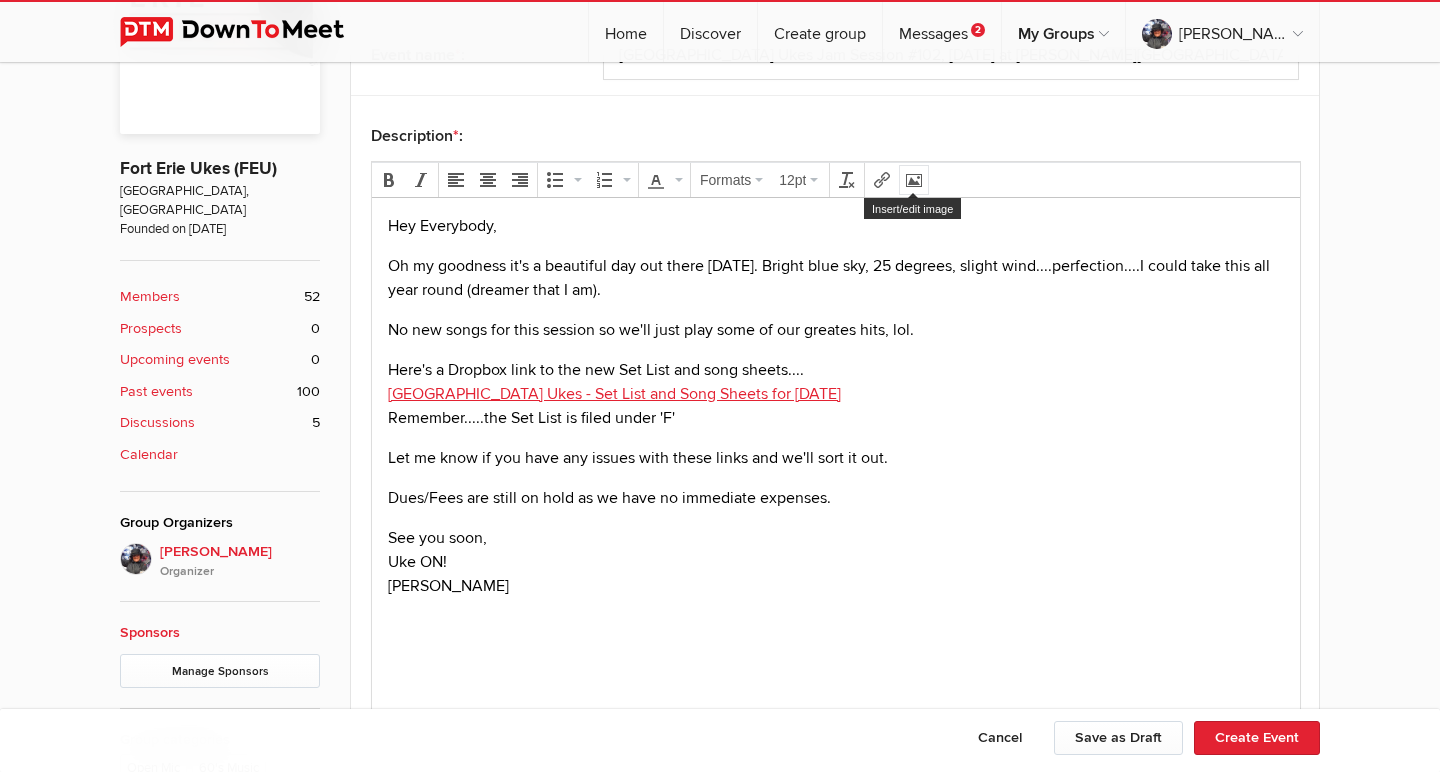 click at bounding box center (914, 180) 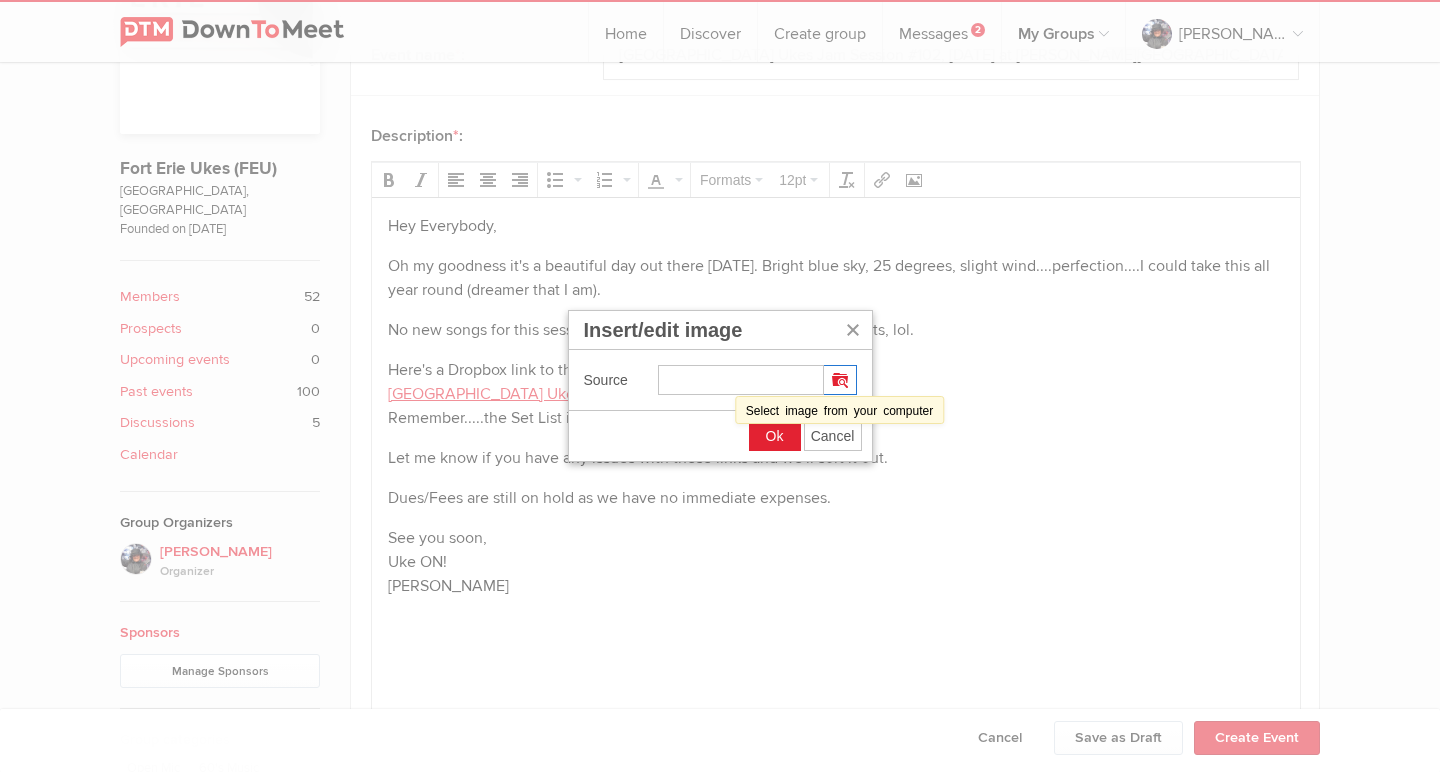 click at bounding box center (840, 380) 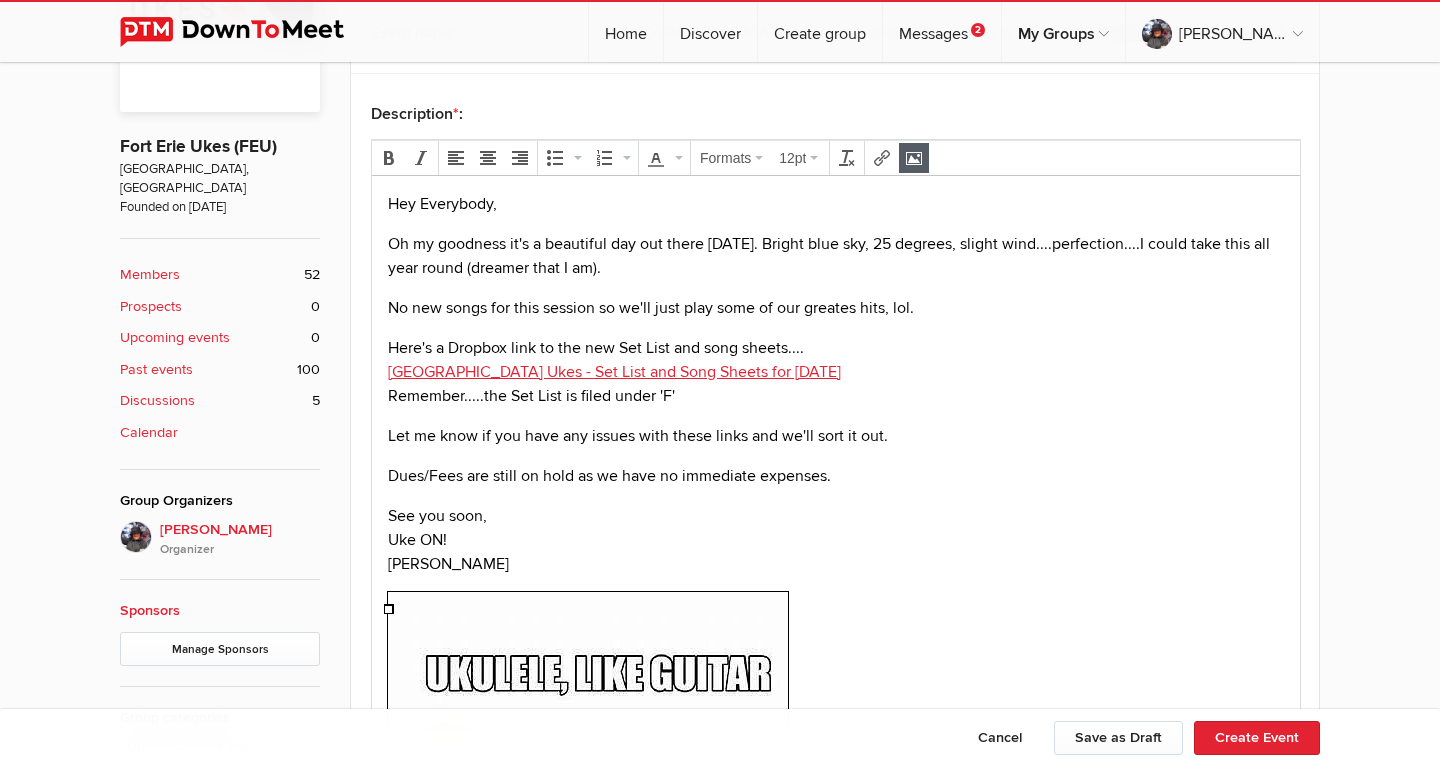 scroll, scrollTop: 636, scrollLeft: 0, axis: vertical 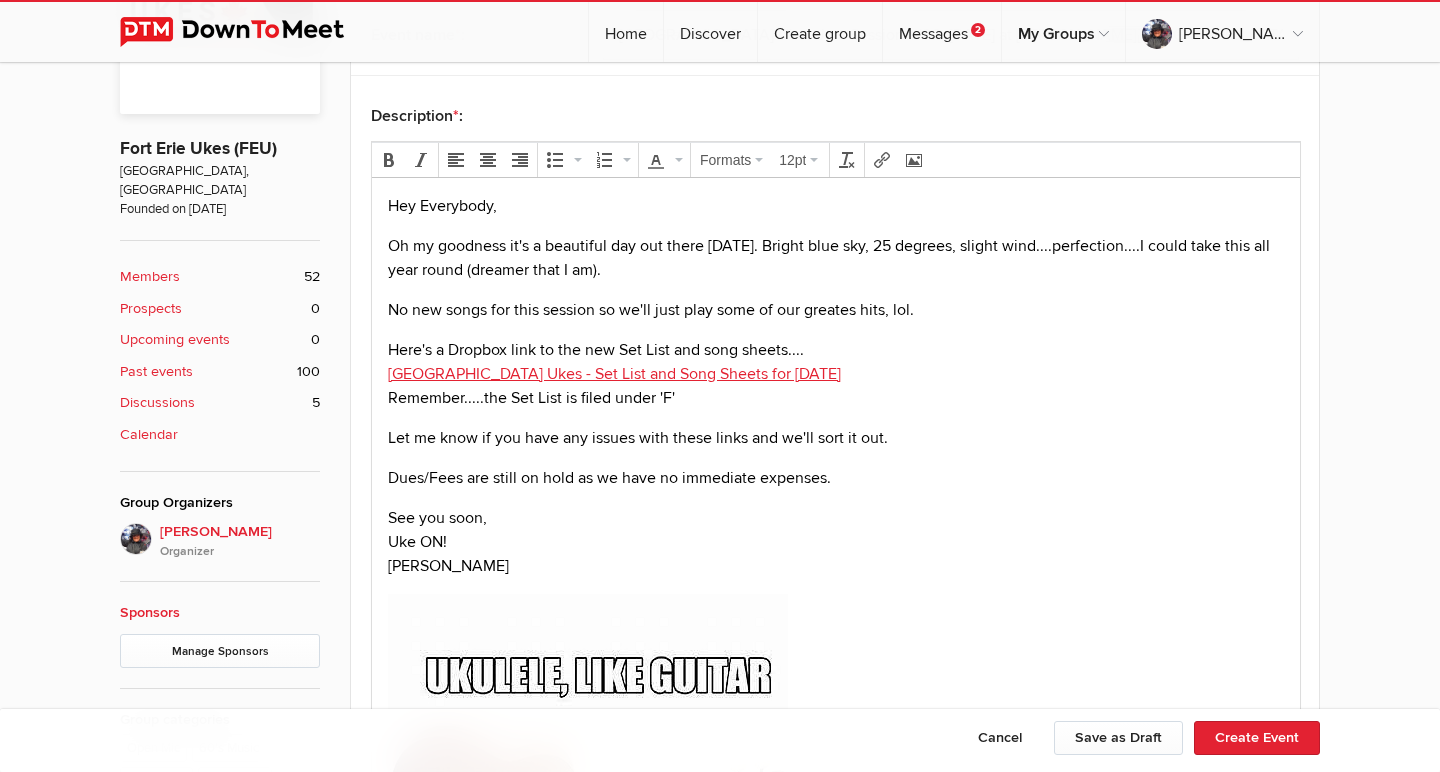 click on "Here's a Dropbox link to the new Set List and song sheets.... Fort Erie Ukes - Set List and Song Sheets for [DATE] Remember.....the Set List is filed under 'F'" at bounding box center [836, 374] 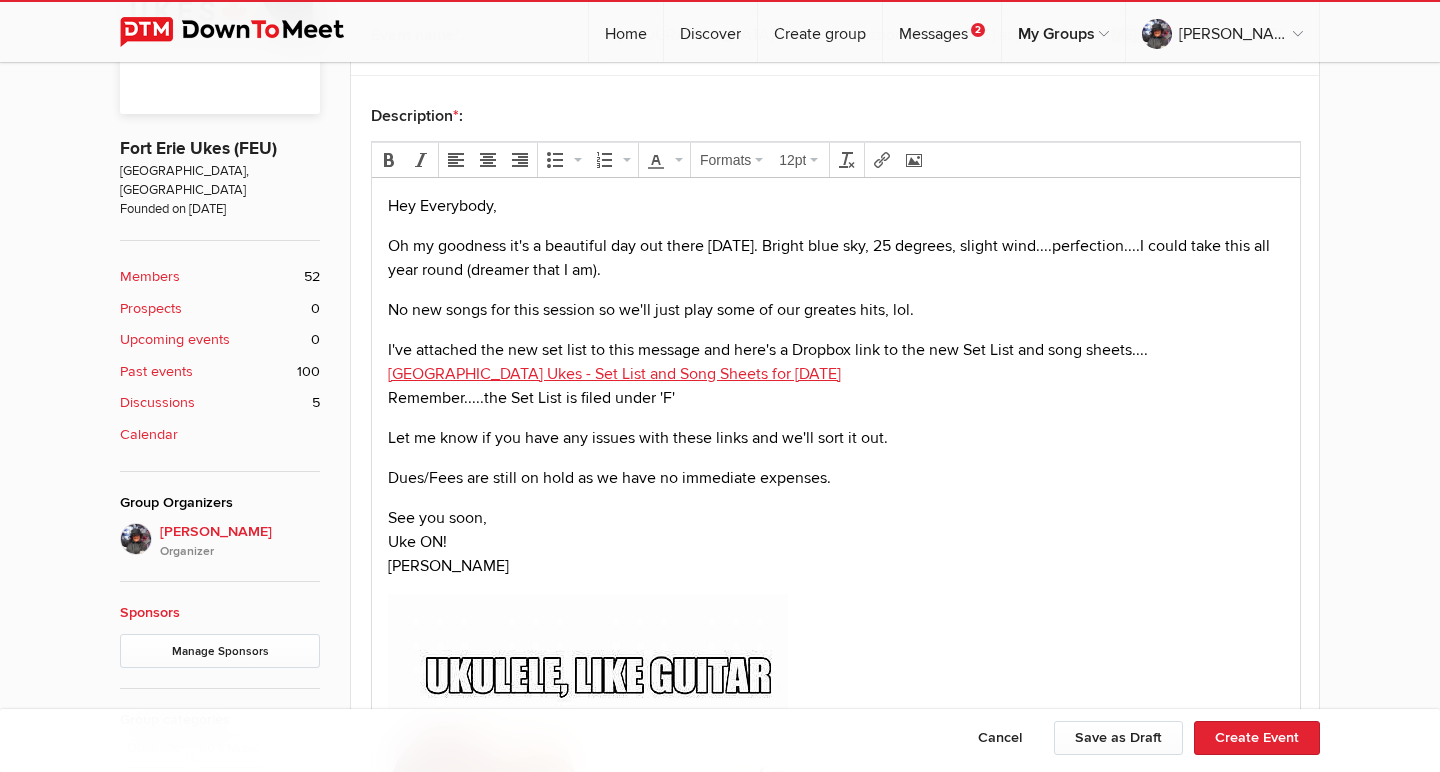 click on "I've attached the new set list to this message and here's a Dropbox link to the new Set List and song sheets.... Fort Erie Ukes - Set List and Song Sheets for [DATE] Remember.....the Set List is filed under 'F'" at bounding box center [836, 374] 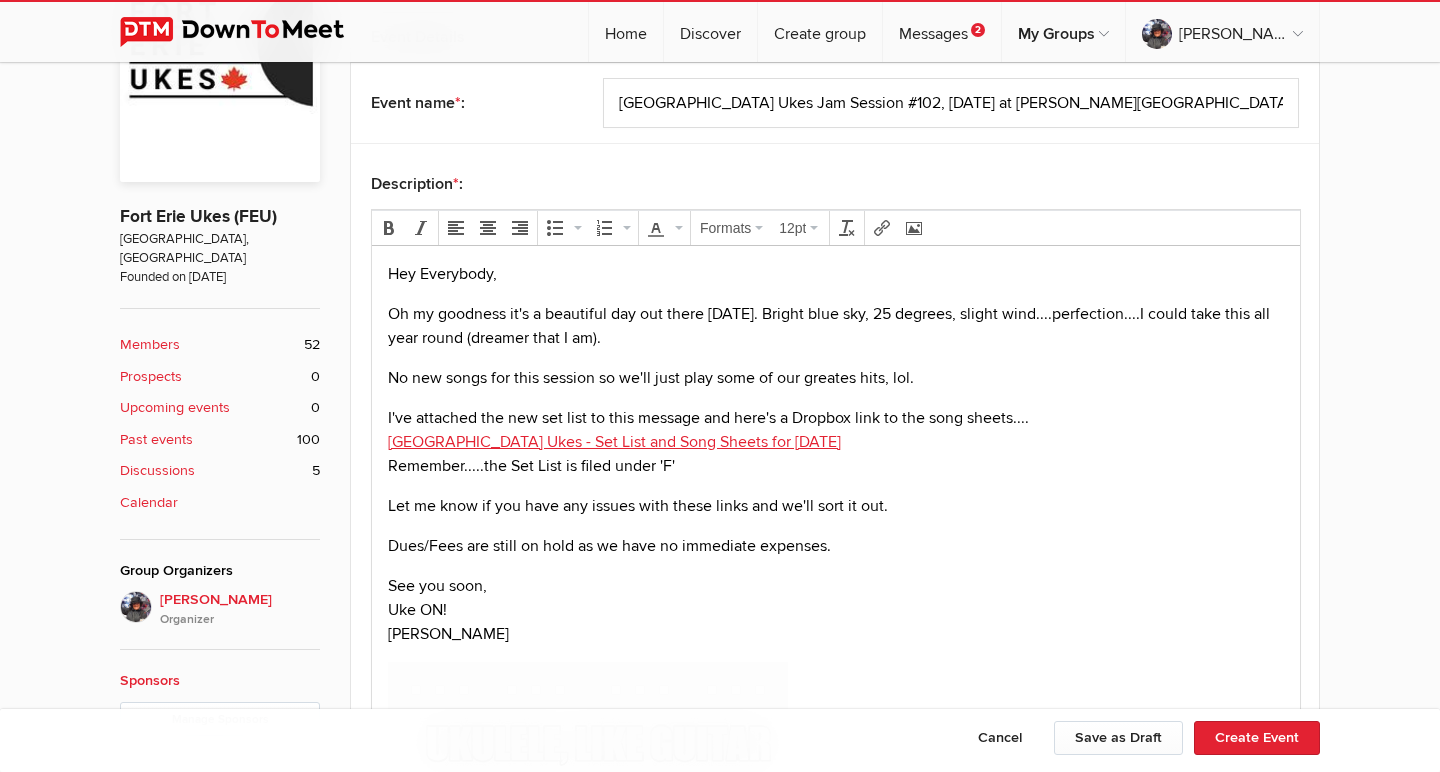 scroll, scrollTop: 572, scrollLeft: 0, axis: vertical 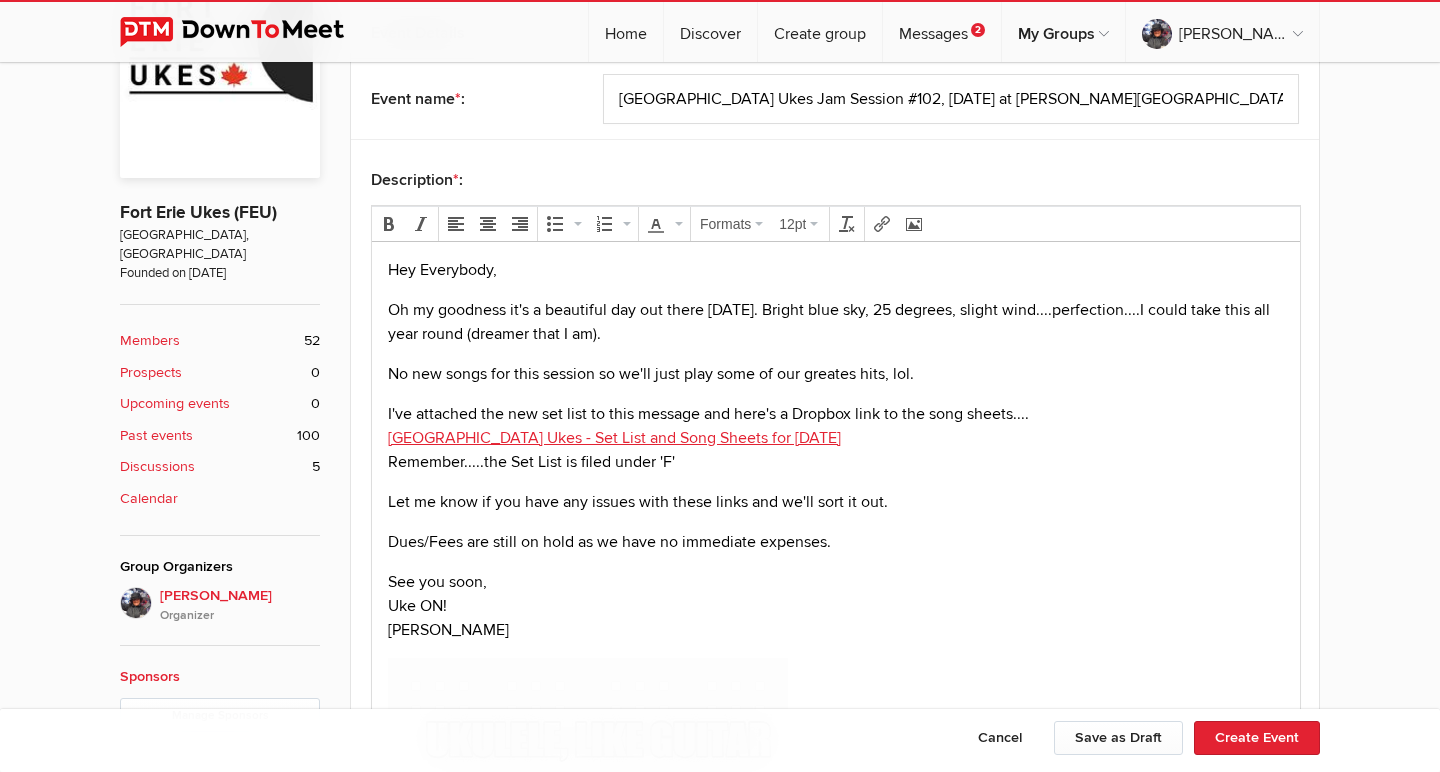 click on "No new songs for this session so we'll just play some of our greates hits, lol." at bounding box center [836, 374] 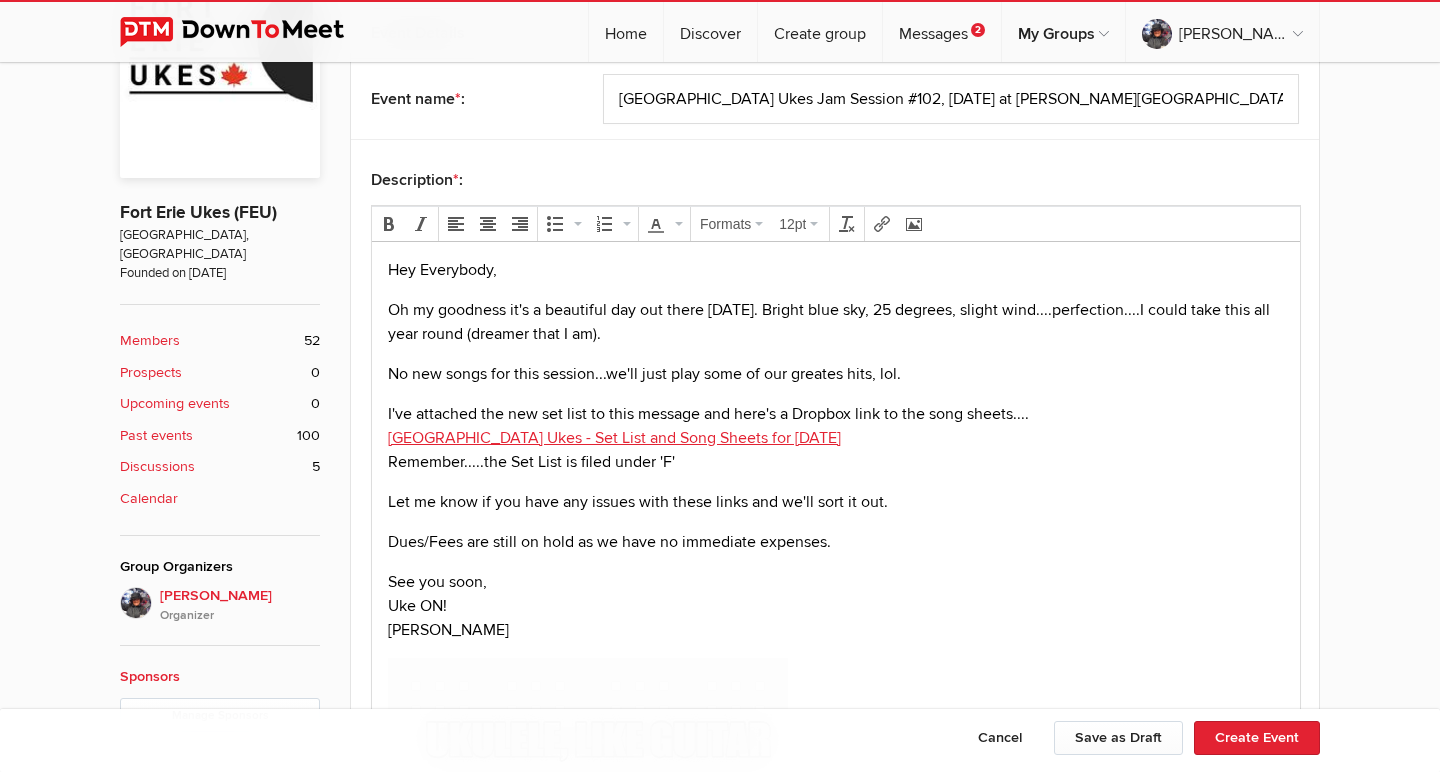 click on "Oh my goodness it's a beautiful day out there [DATE]. Bright blue sky, 25 degrees, slight wind....perfection....I could take this all year round (dreamer that I am)." at bounding box center [836, 322] 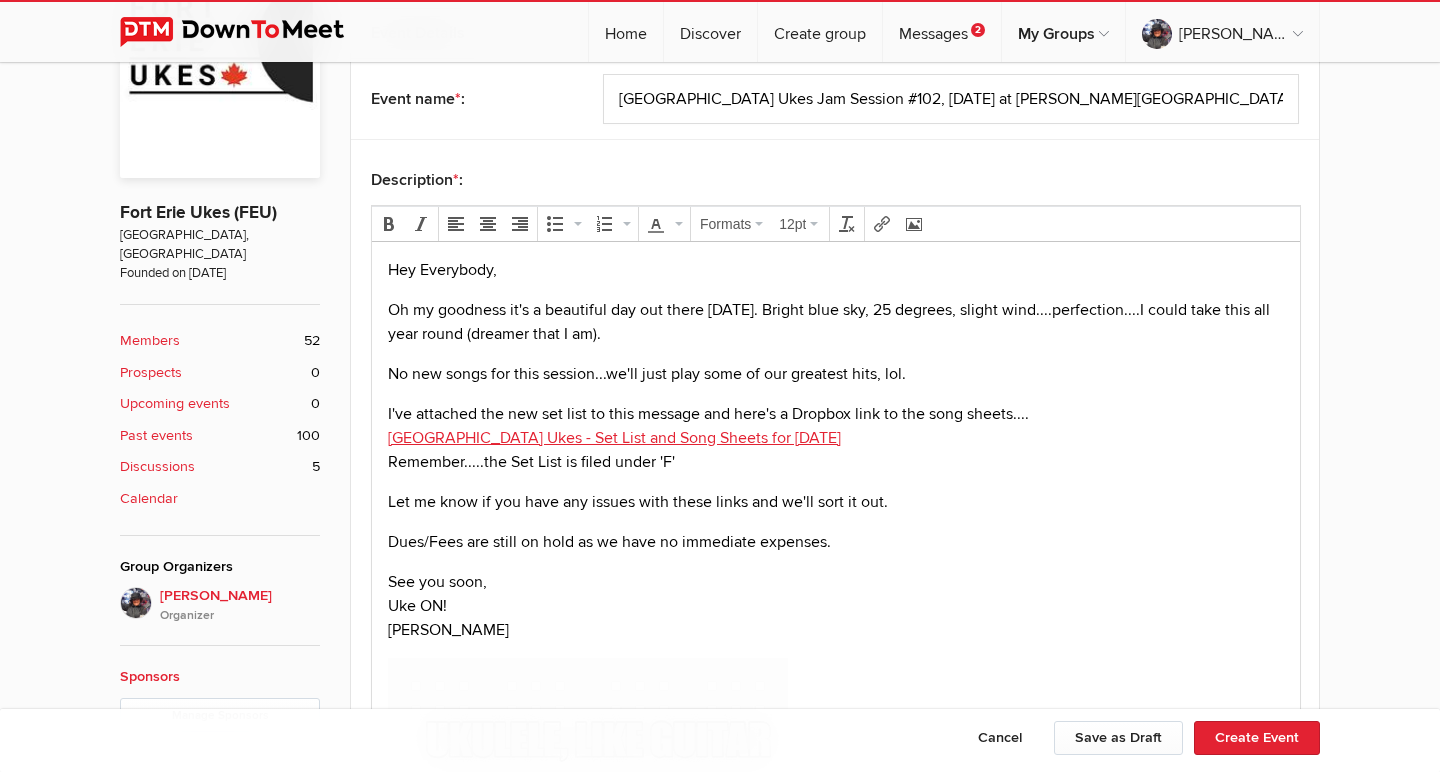drag, startPoint x: 666, startPoint y: 382, endPoint x: 934, endPoint y: 1013, distance: 685.5545 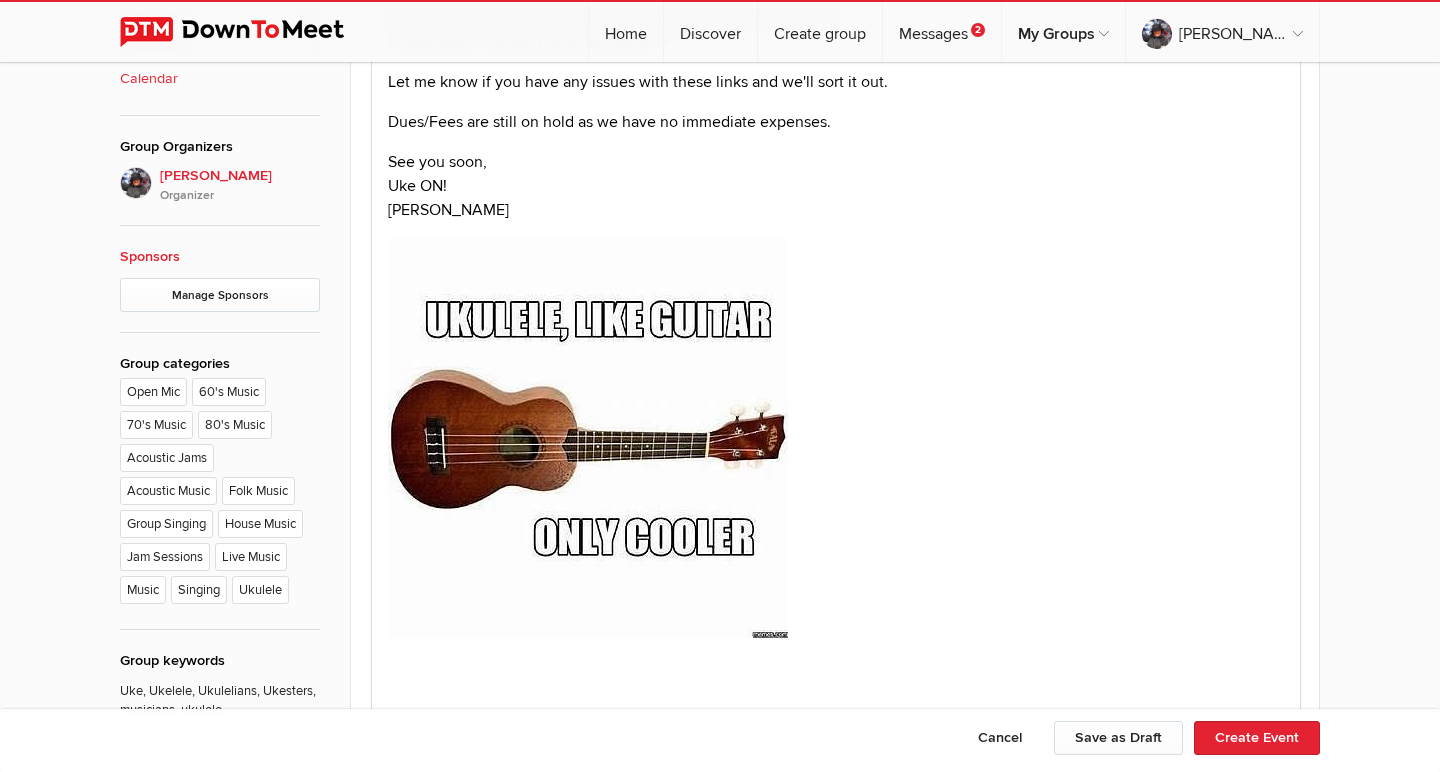 scroll, scrollTop: 991, scrollLeft: 0, axis: vertical 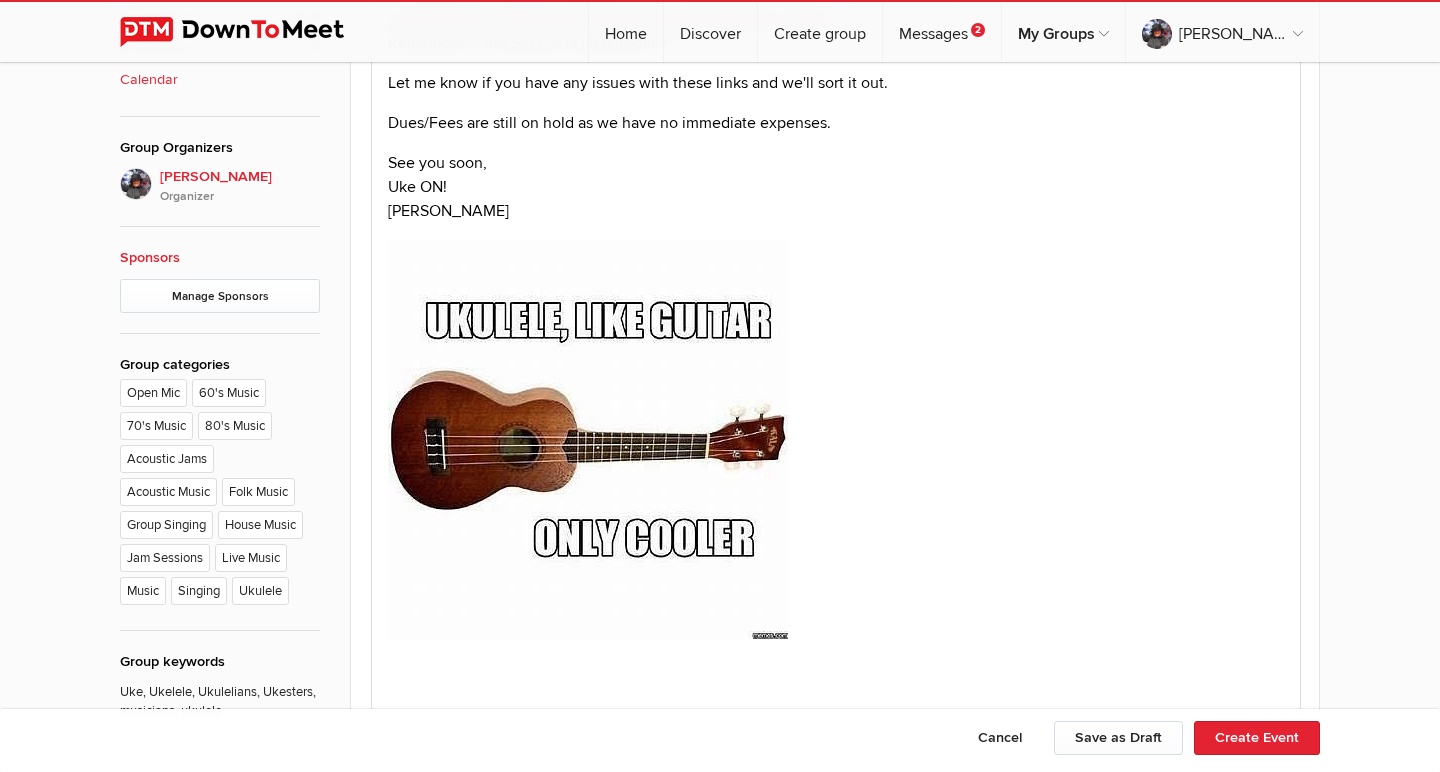 click at bounding box center (588, 439) 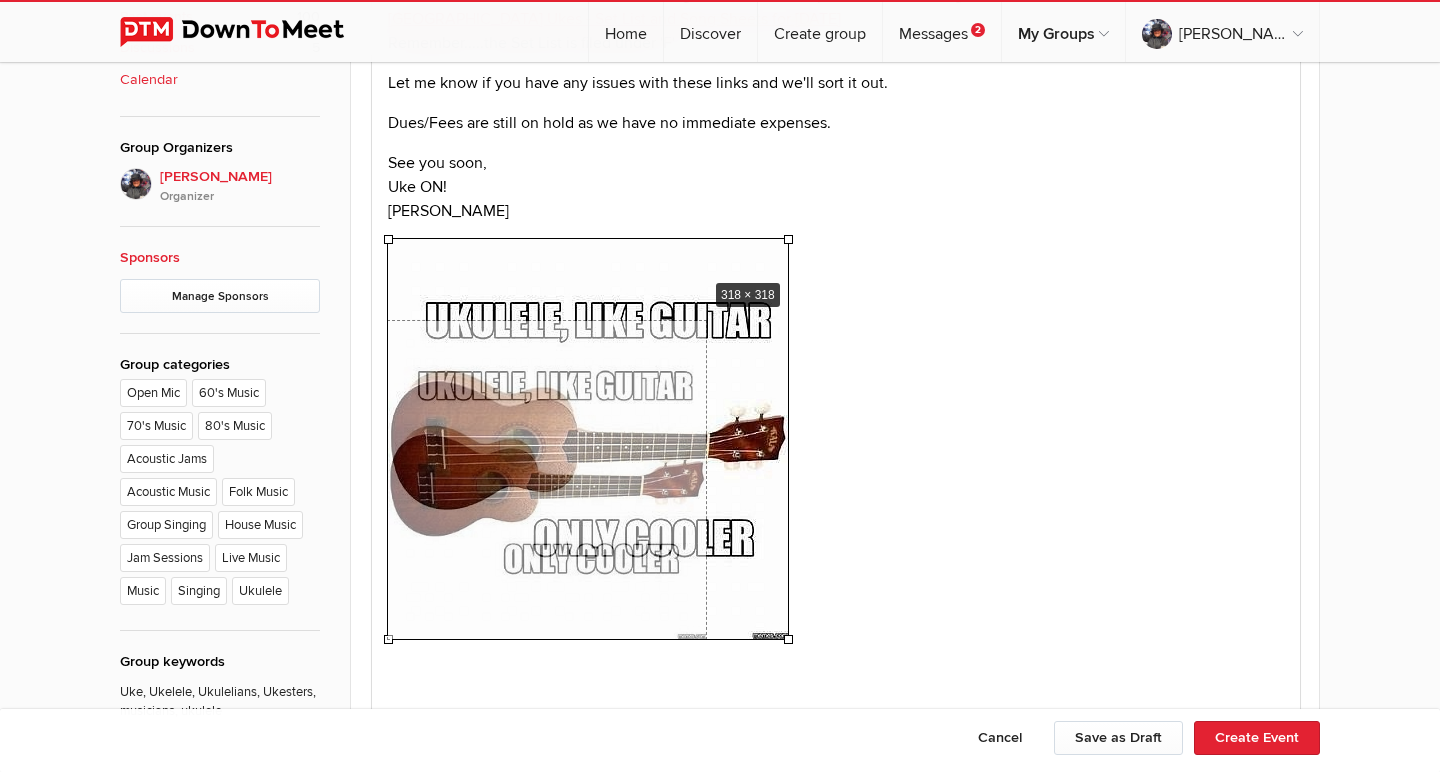 drag, startPoint x: 784, startPoint y: 240, endPoint x: 705, endPoint y: 278, distance: 87.66413 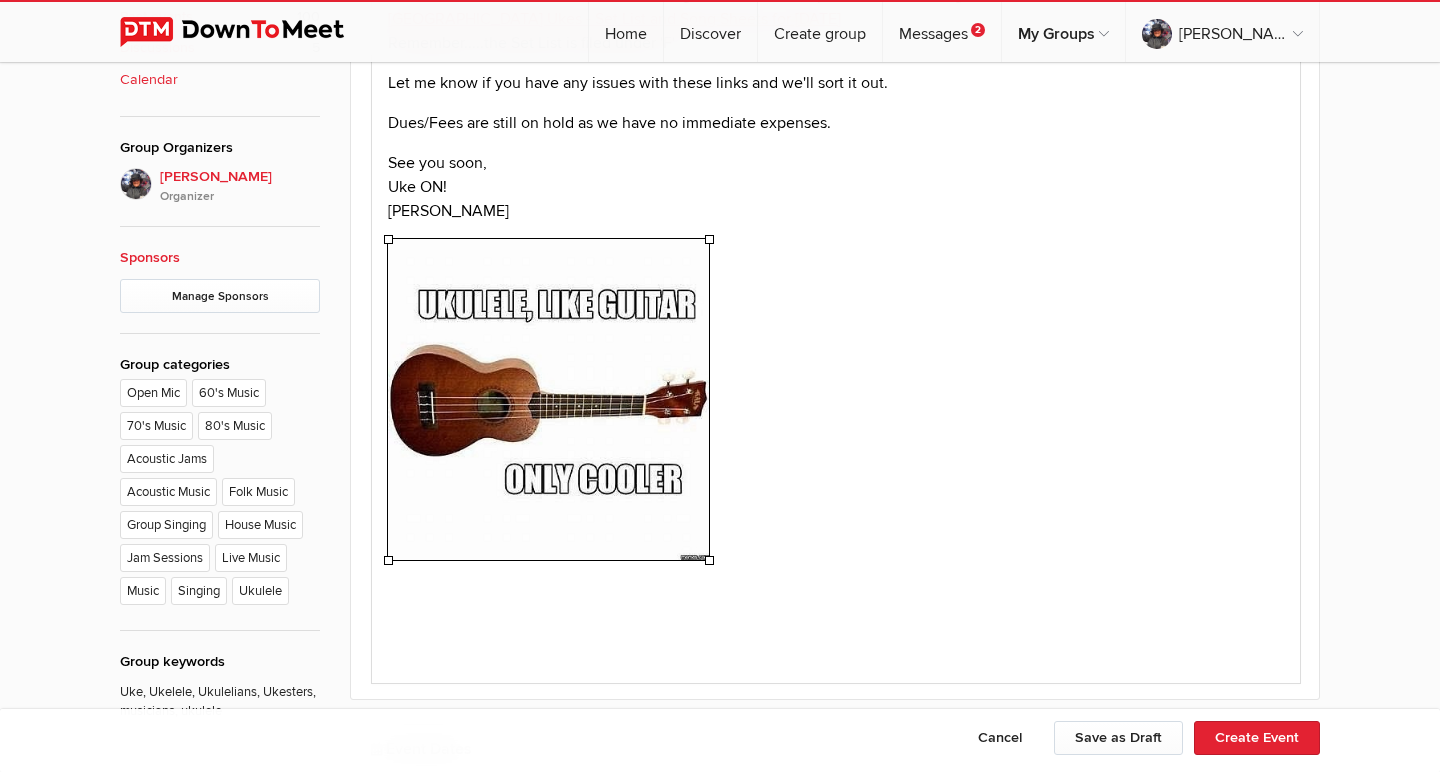 click at bounding box center (836, 403) 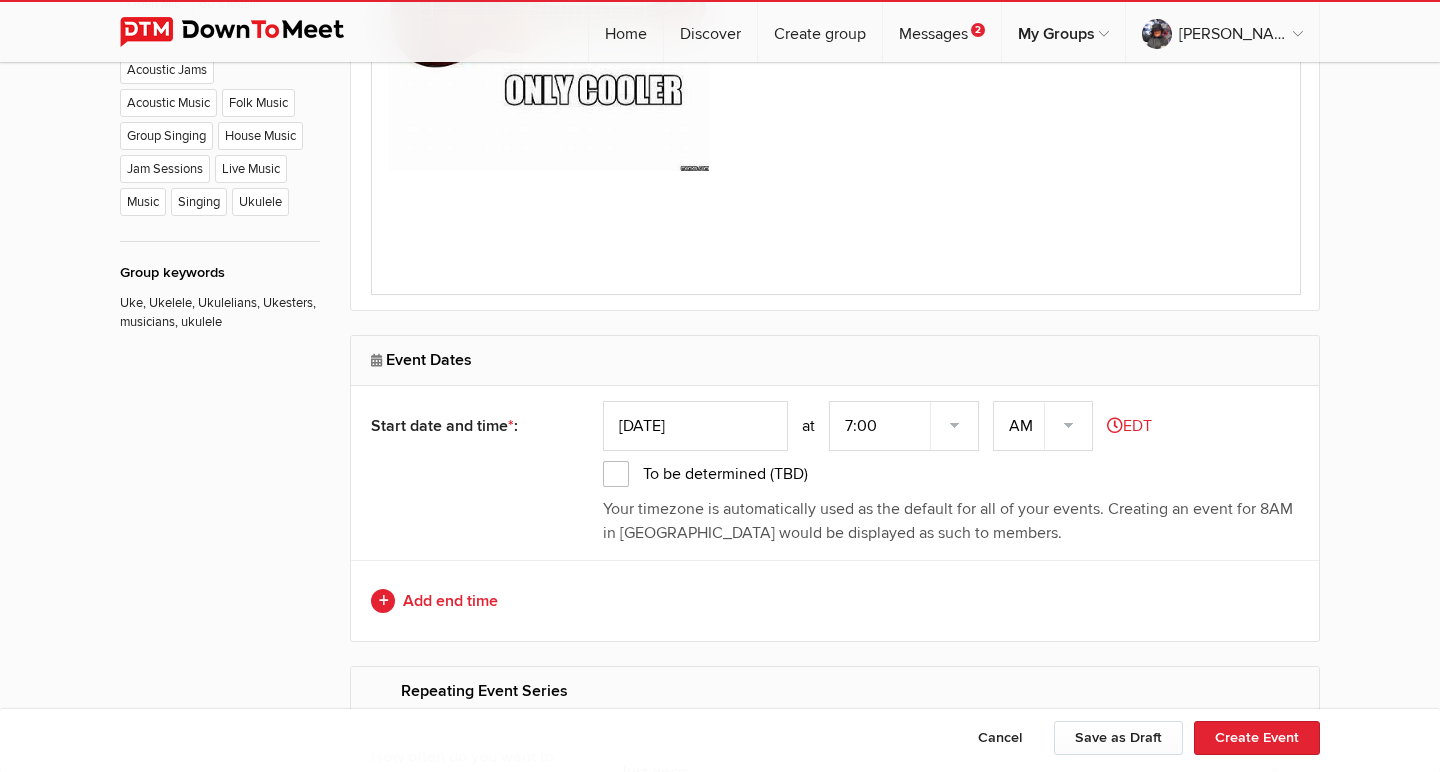 scroll, scrollTop: 1407, scrollLeft: 0, axis: vertical 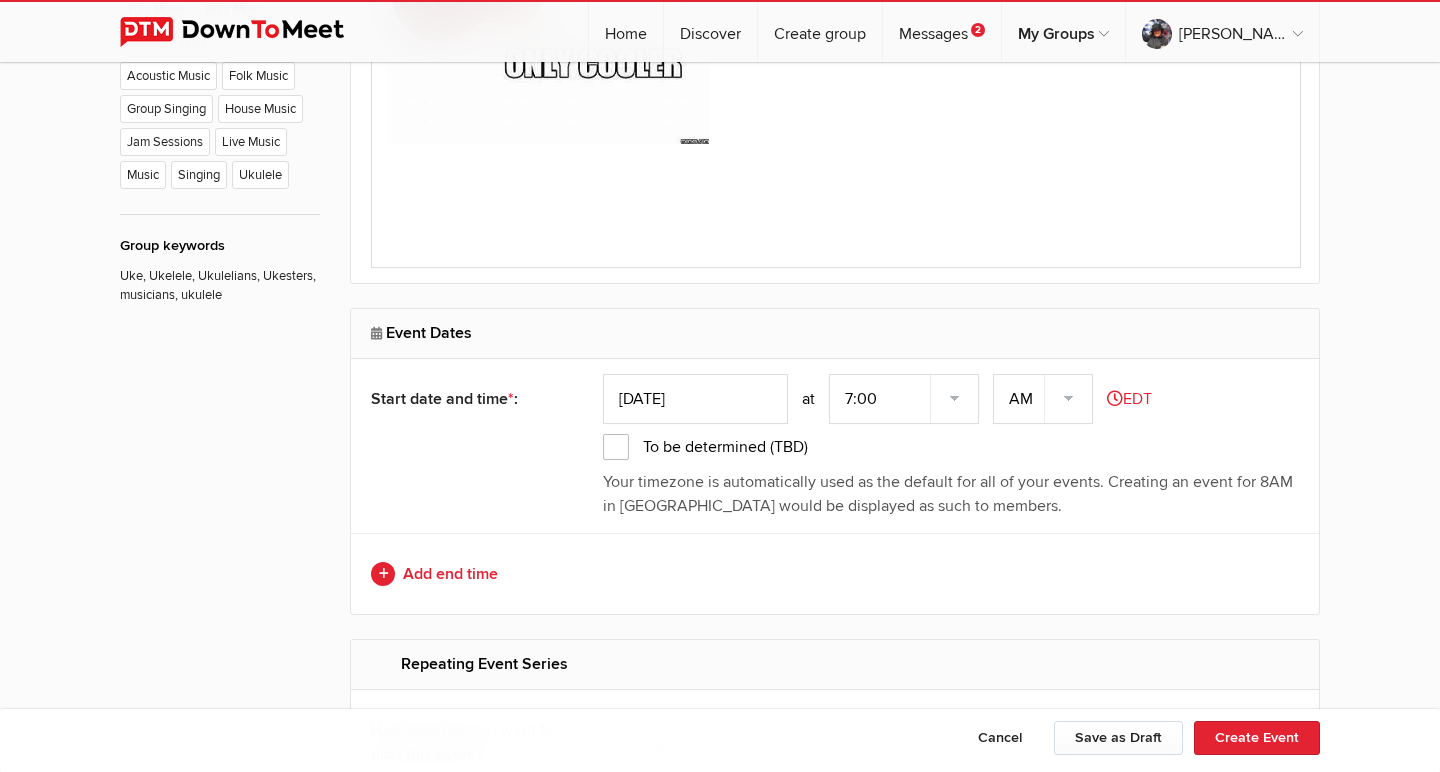 click on "[DATE]" 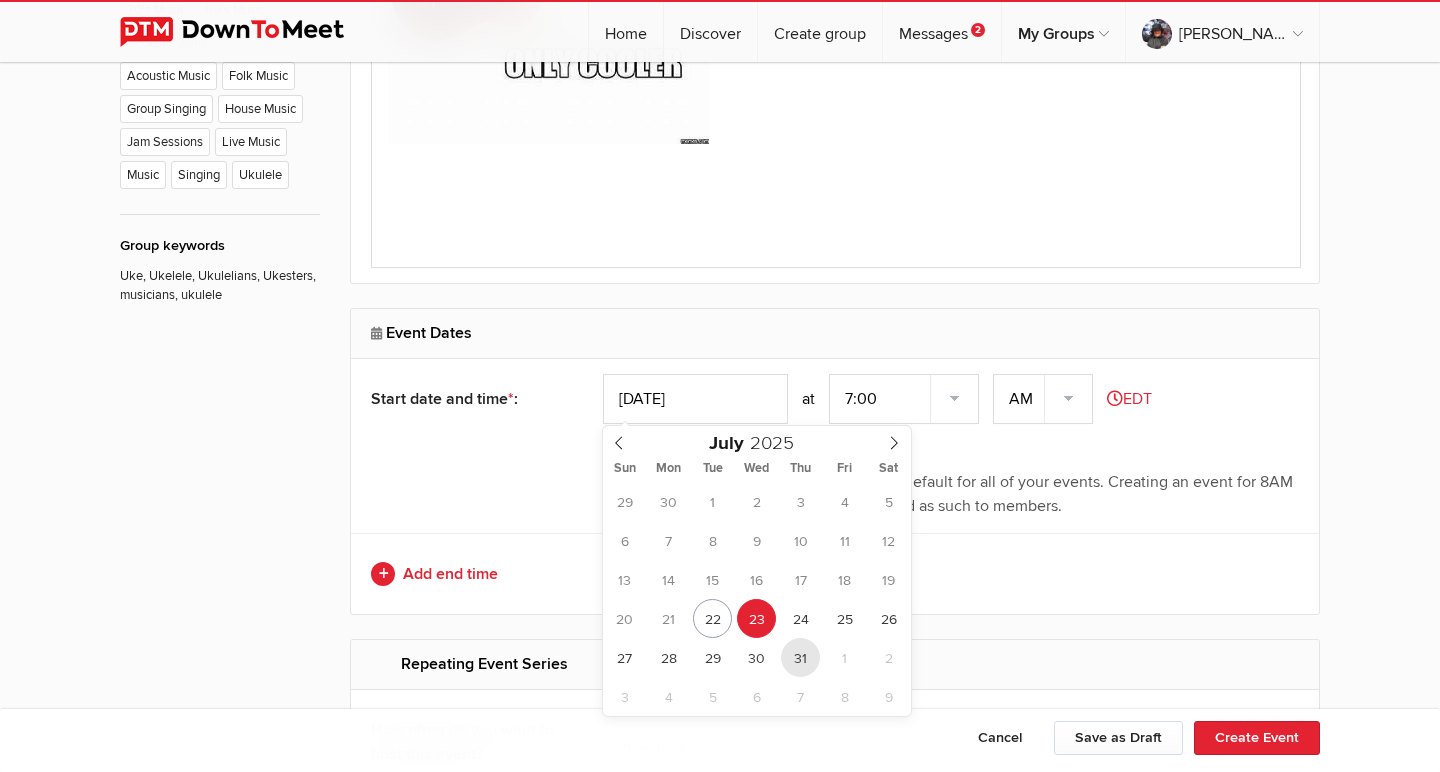 type on "[DATE]" 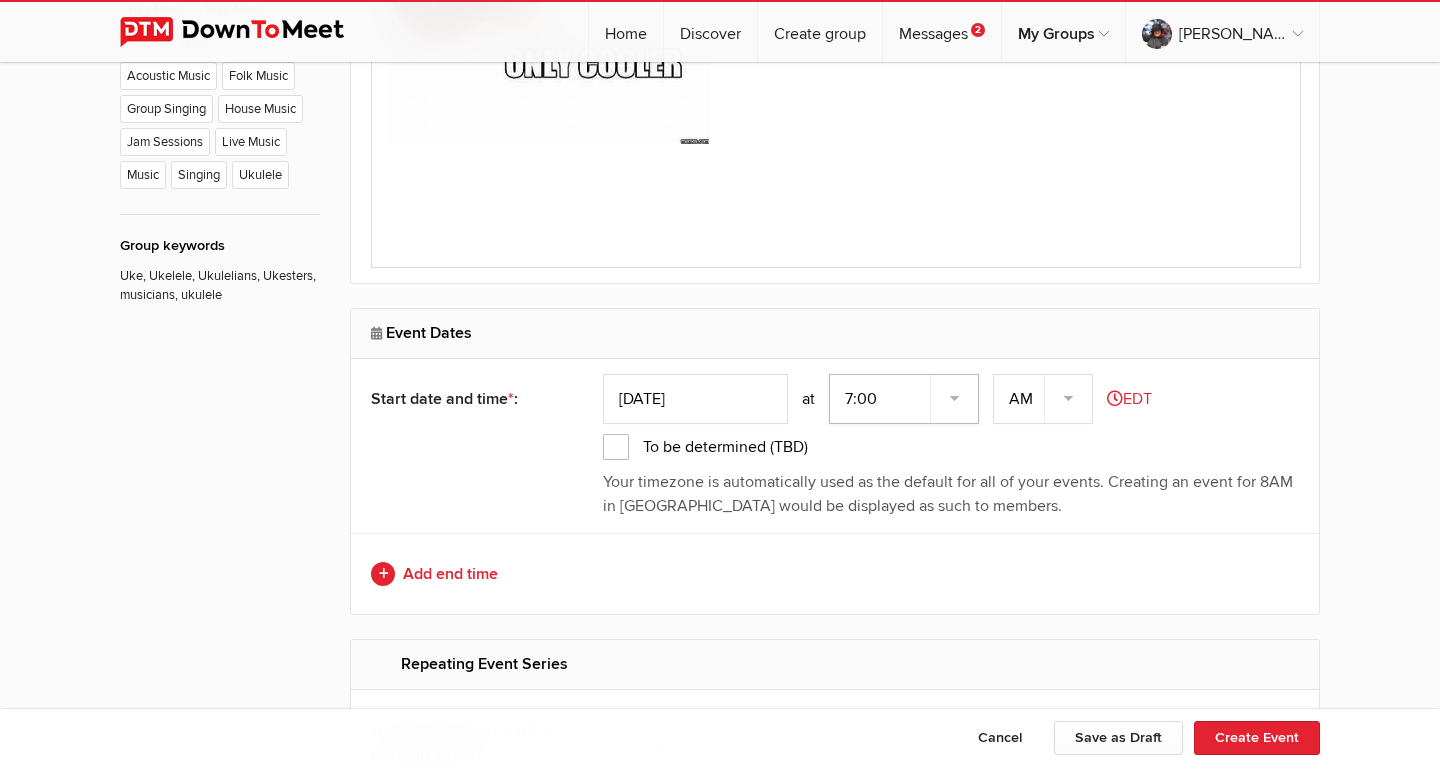 select on "5:00:00" 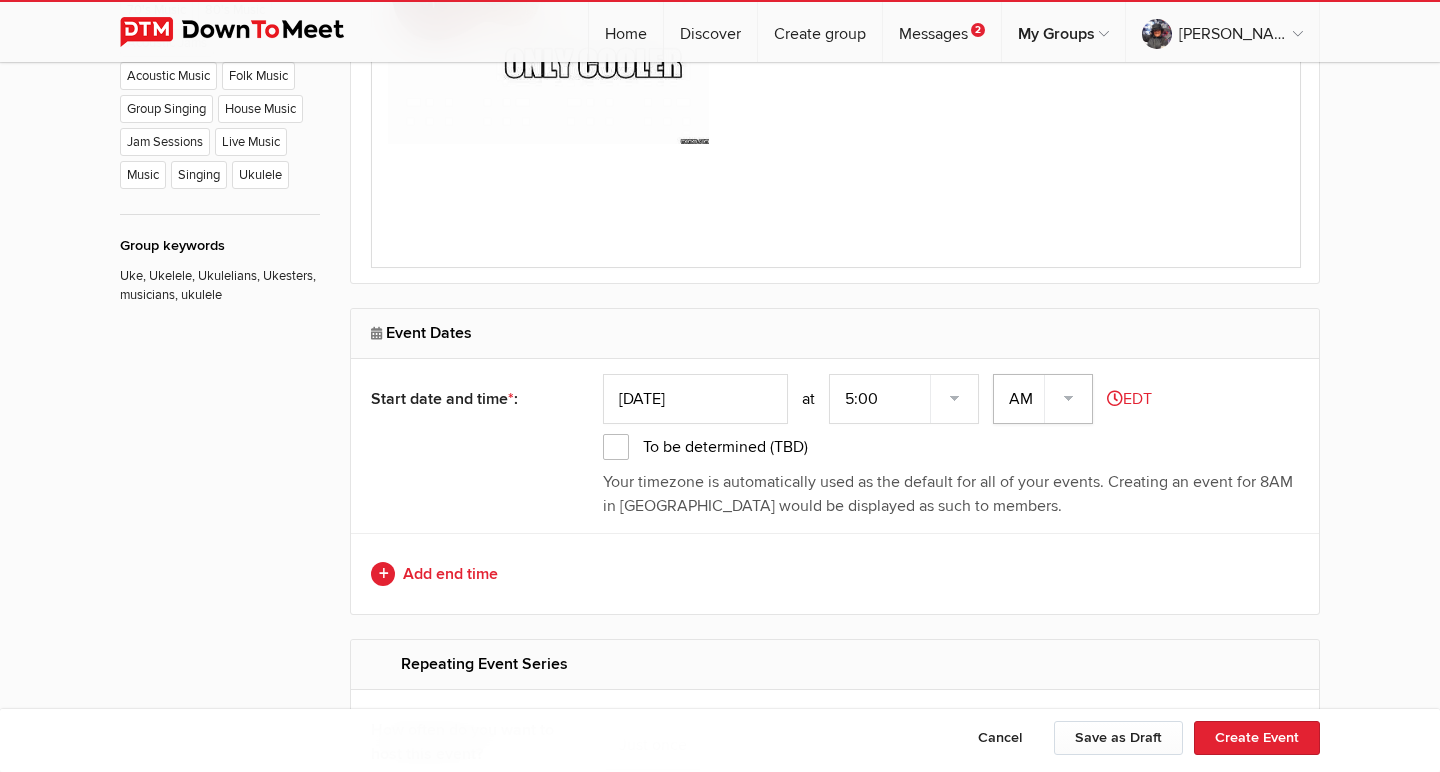 select on "PM" 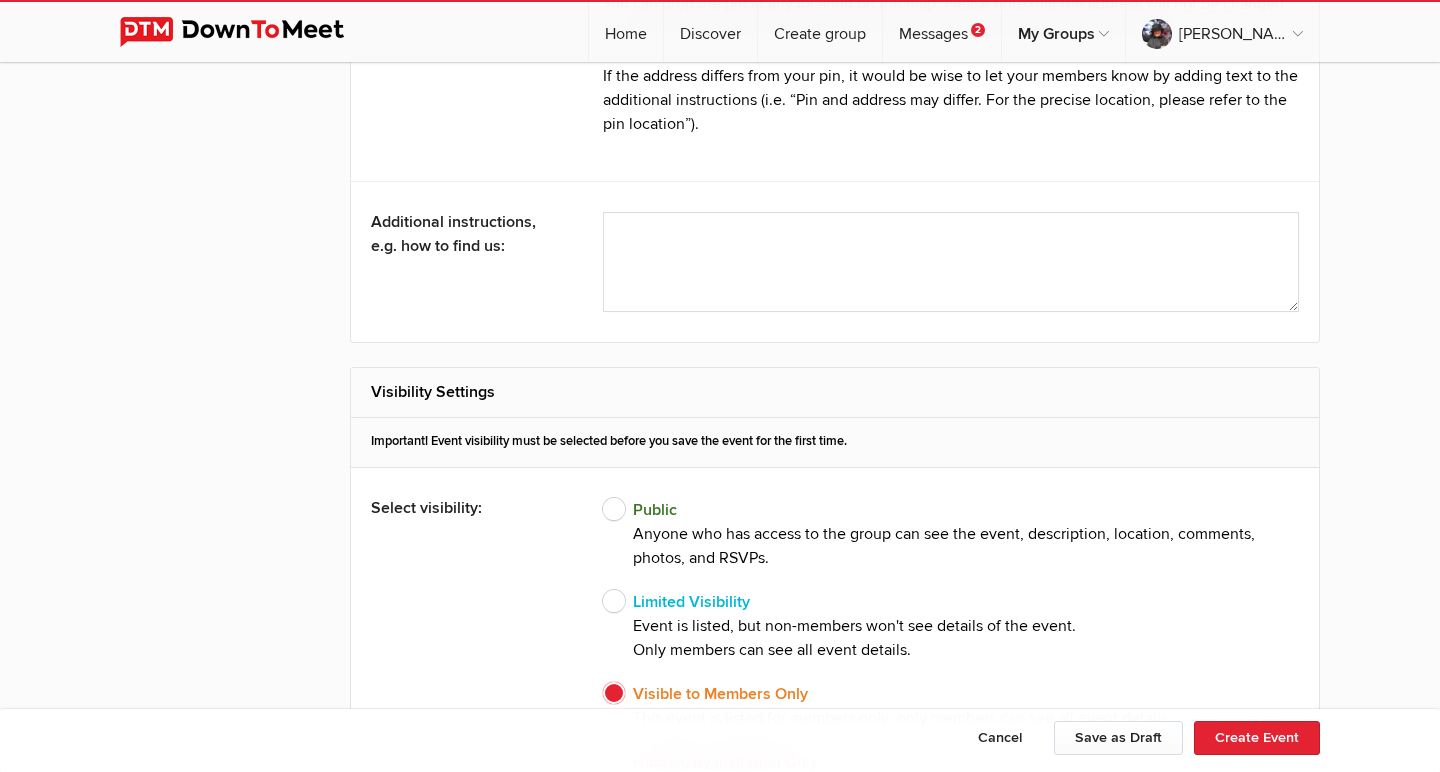 scroll, scrollTop: 3282, scrollLeft: 0, axis: vertical 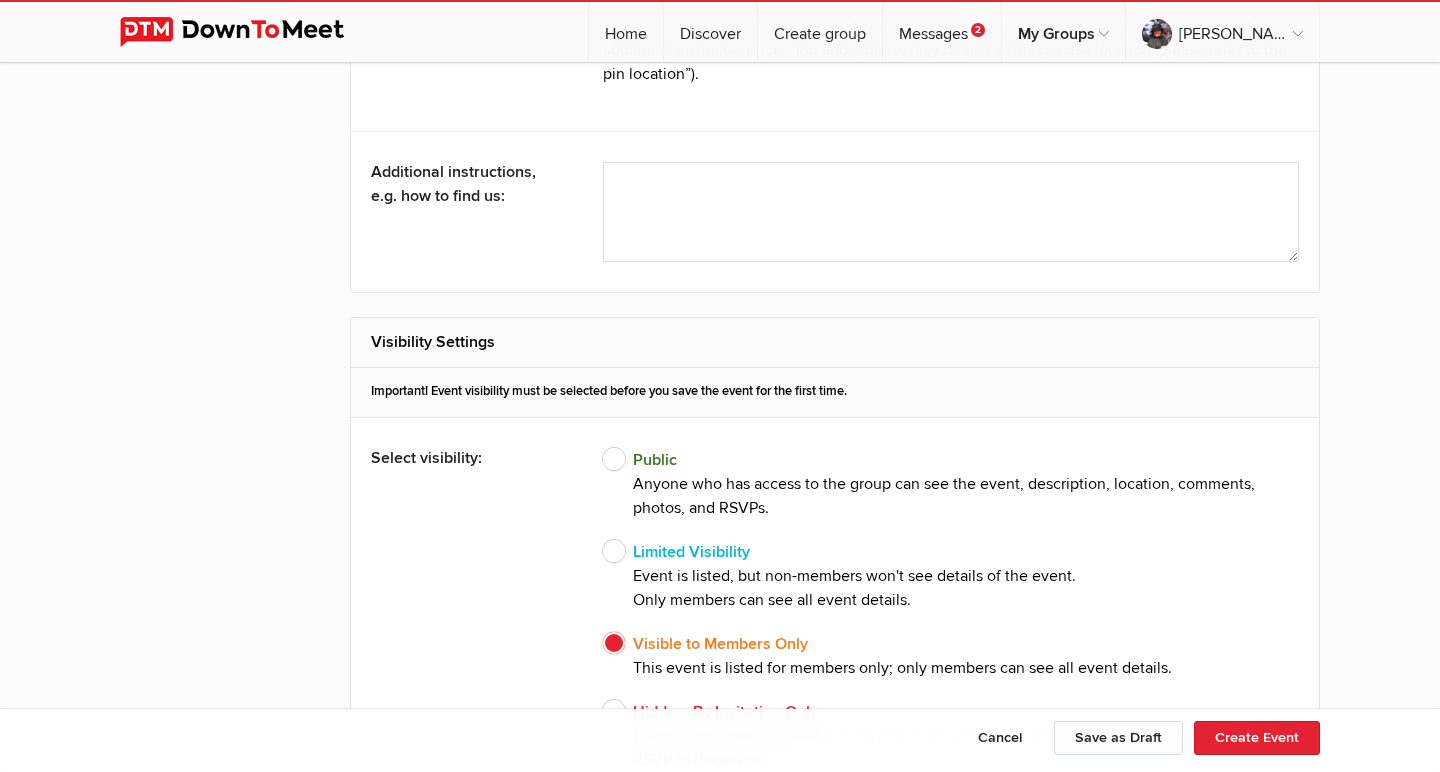 click on "Public
Anyone who has access to the group can see the event, description, location, comments, photos, and RSVPs." 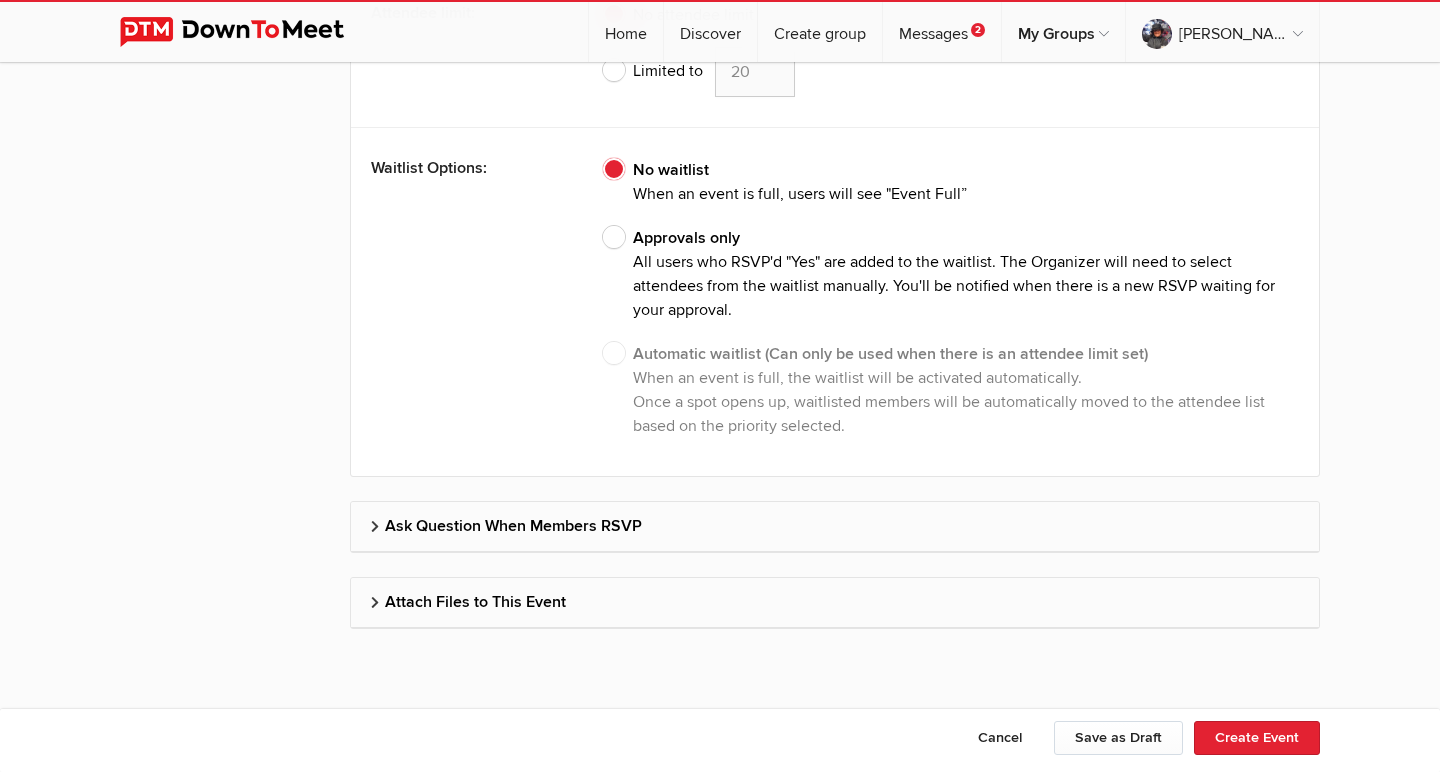 scroll, scrollTop: 5188, scrollLeft: 0, axis: vertical 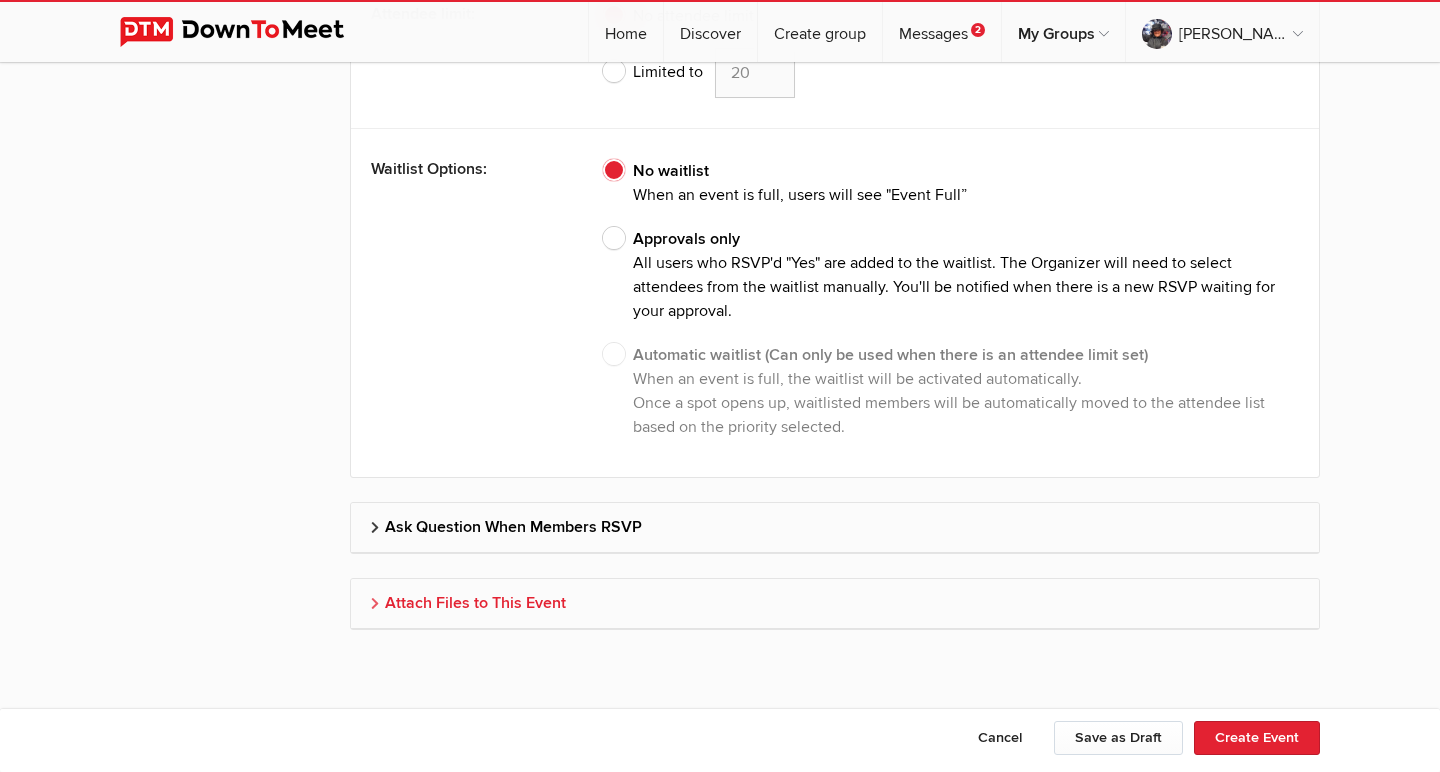 click on "Attach Files to This Event" 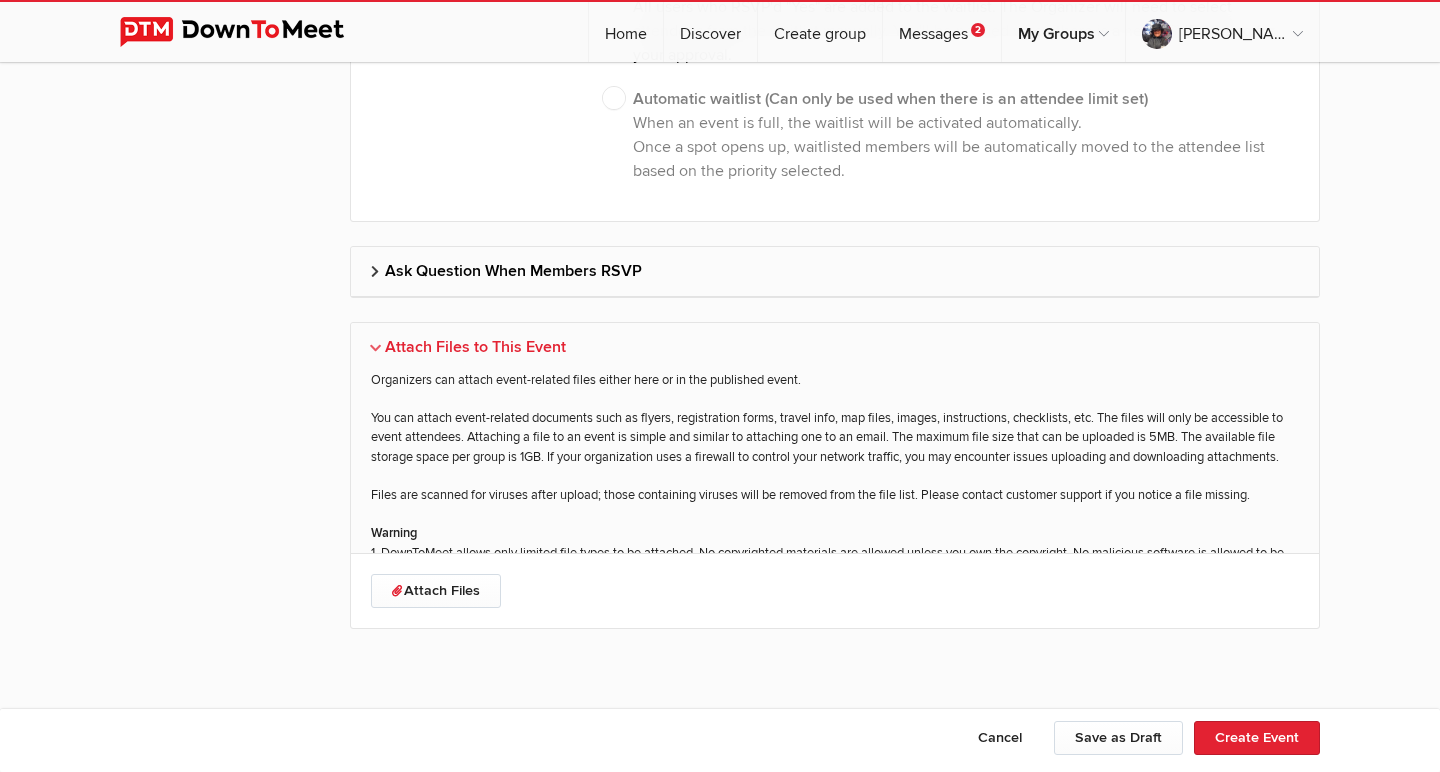 scroll, scrollTop: 5443, scrollLeft: 0, axis: vertical 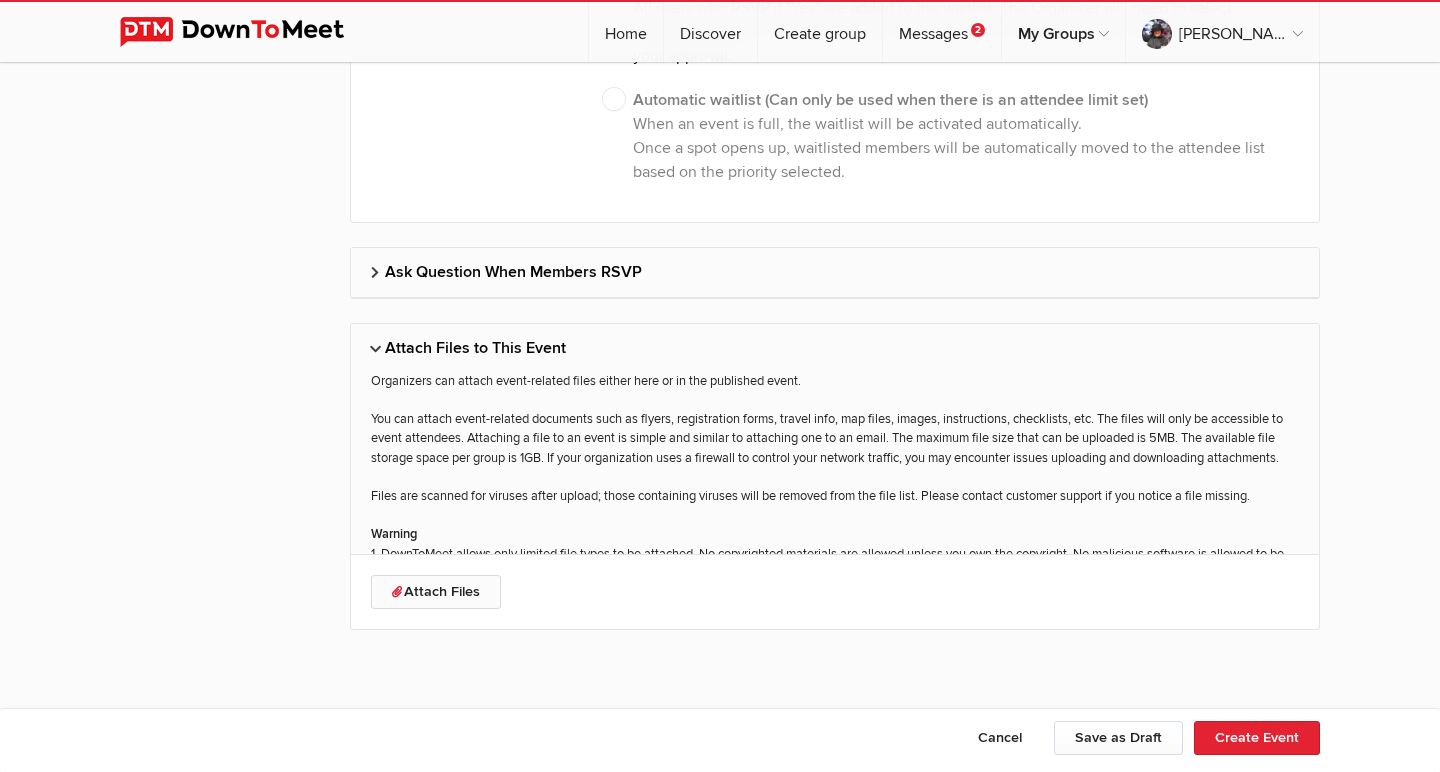 click on "Attach Files" at bounding box center [436, 592] 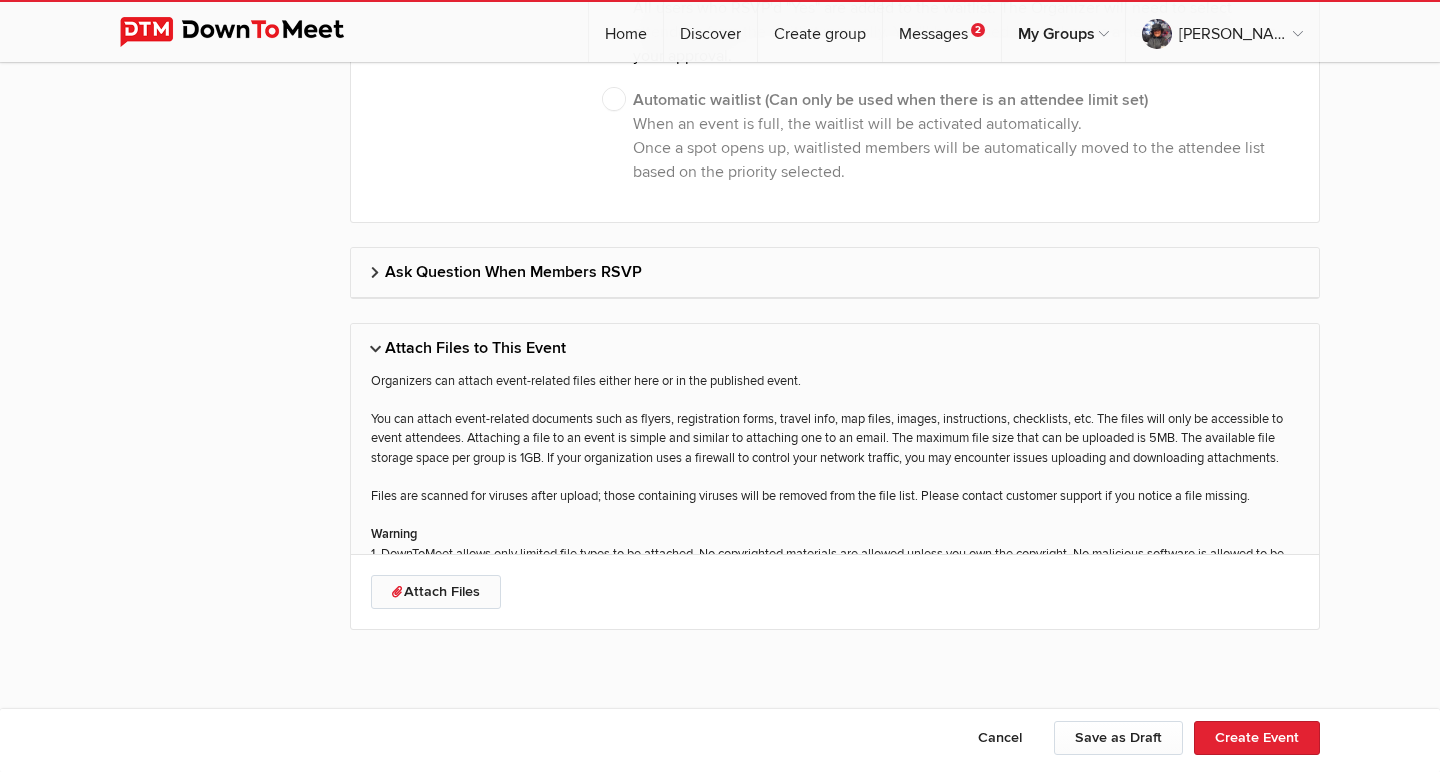 type on "C:\fakepath\[GEOGRAPHIC_DATA] Ukes Set List #102 - [DATE].pdf" 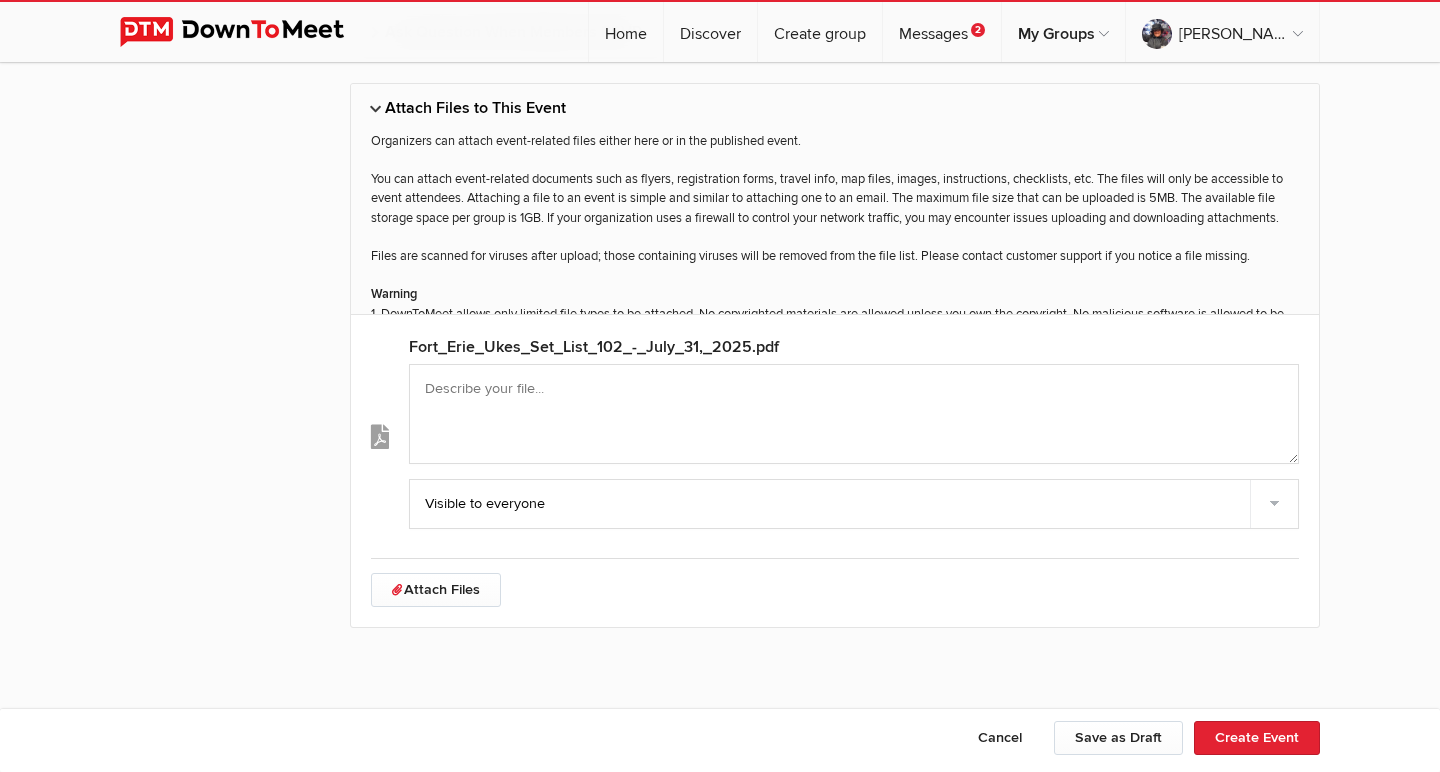scroll, scrollTop: 5681, scrollLeft: 0, axis: vertical 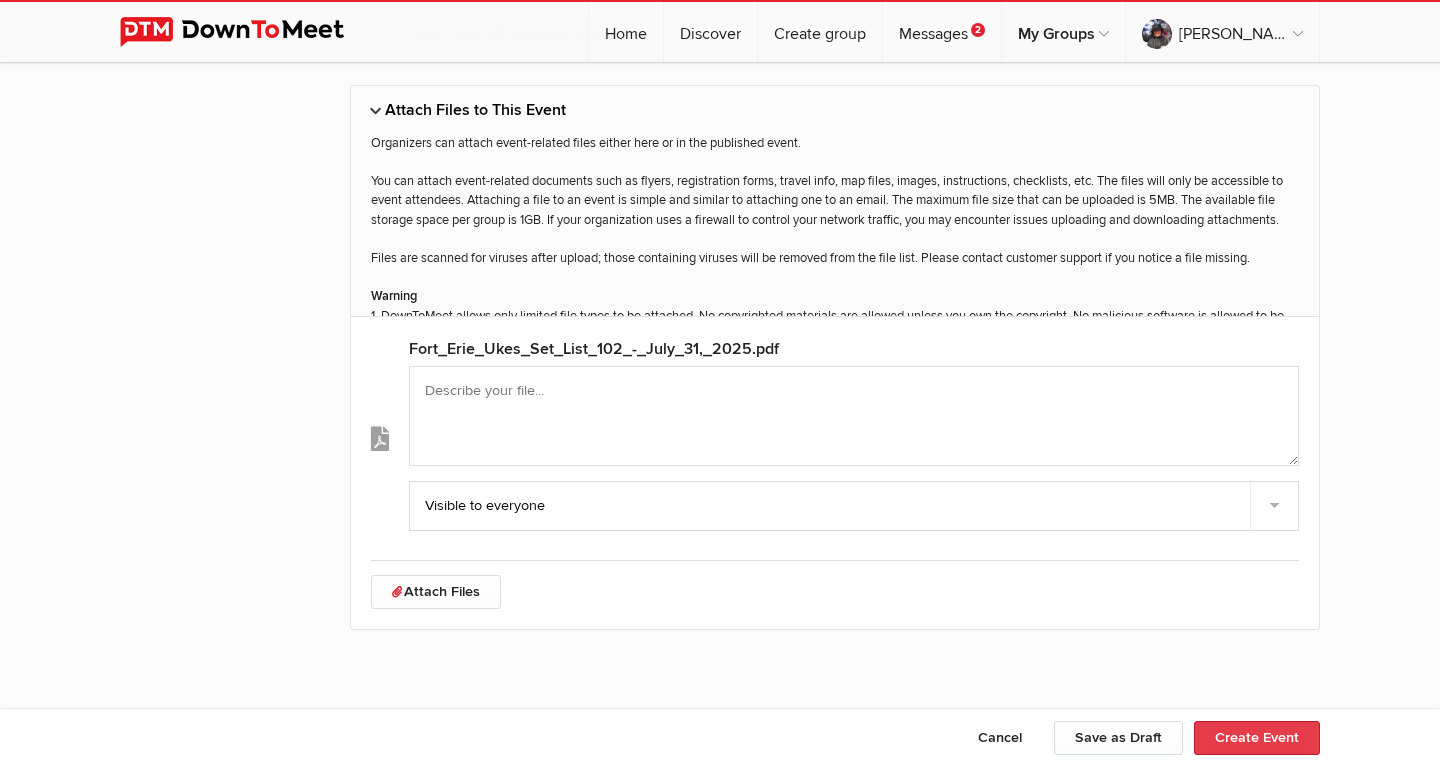 click on "Create Event" 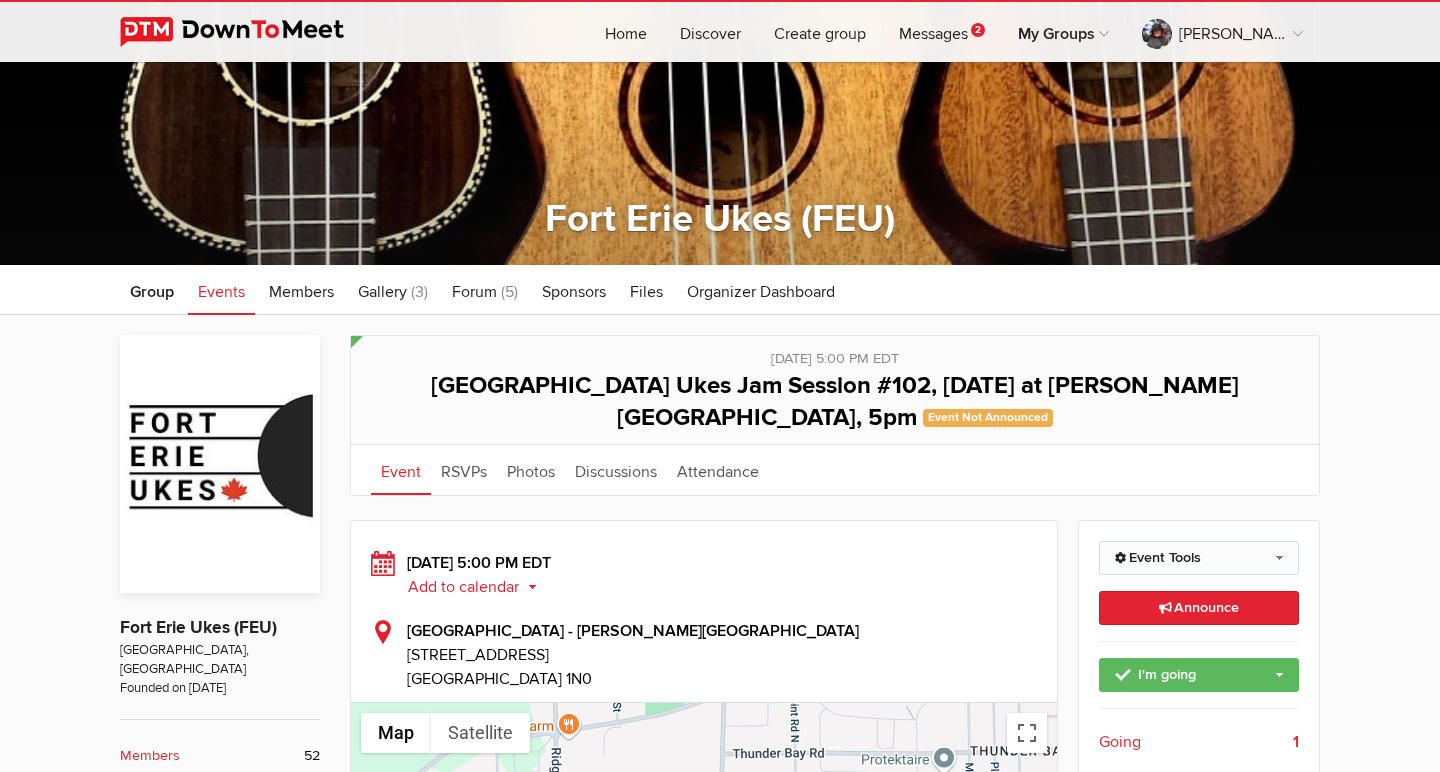 scroll, scrollTop: 213, scrollLeft: 0, axis: vertical 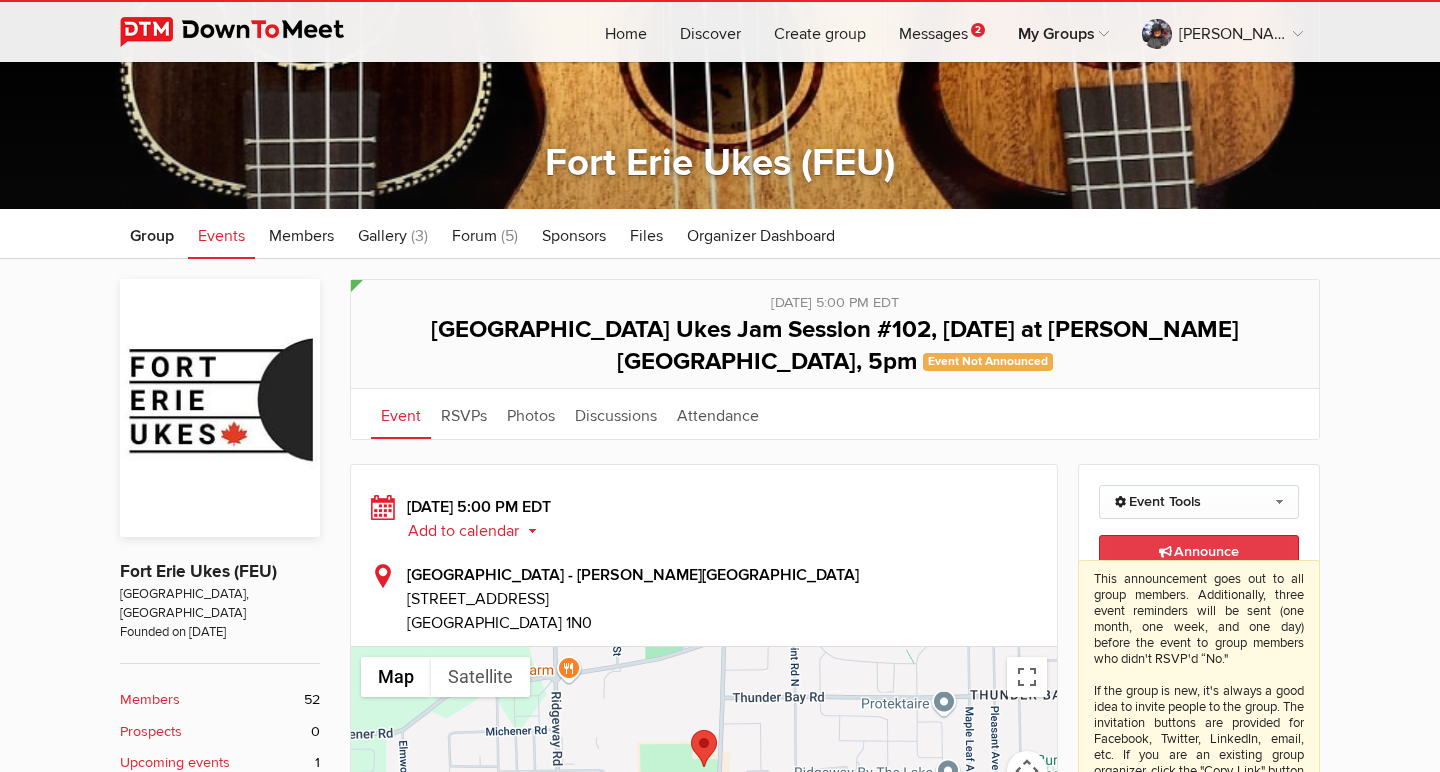 click on "Announce
This announcement goes out to all group members. Additionally, three event reminders will be sent (one month, one week, and one day) before the event to group members who didn't RSVP'd “No."
If the group is new, it's always a good idea to invite people to the group. The invitation buttons are provided for Facebook, Twitter, LinkedIn, email, etc. If you are an existing group organizer, click the "Copy Link" button to copy the link to your old group." 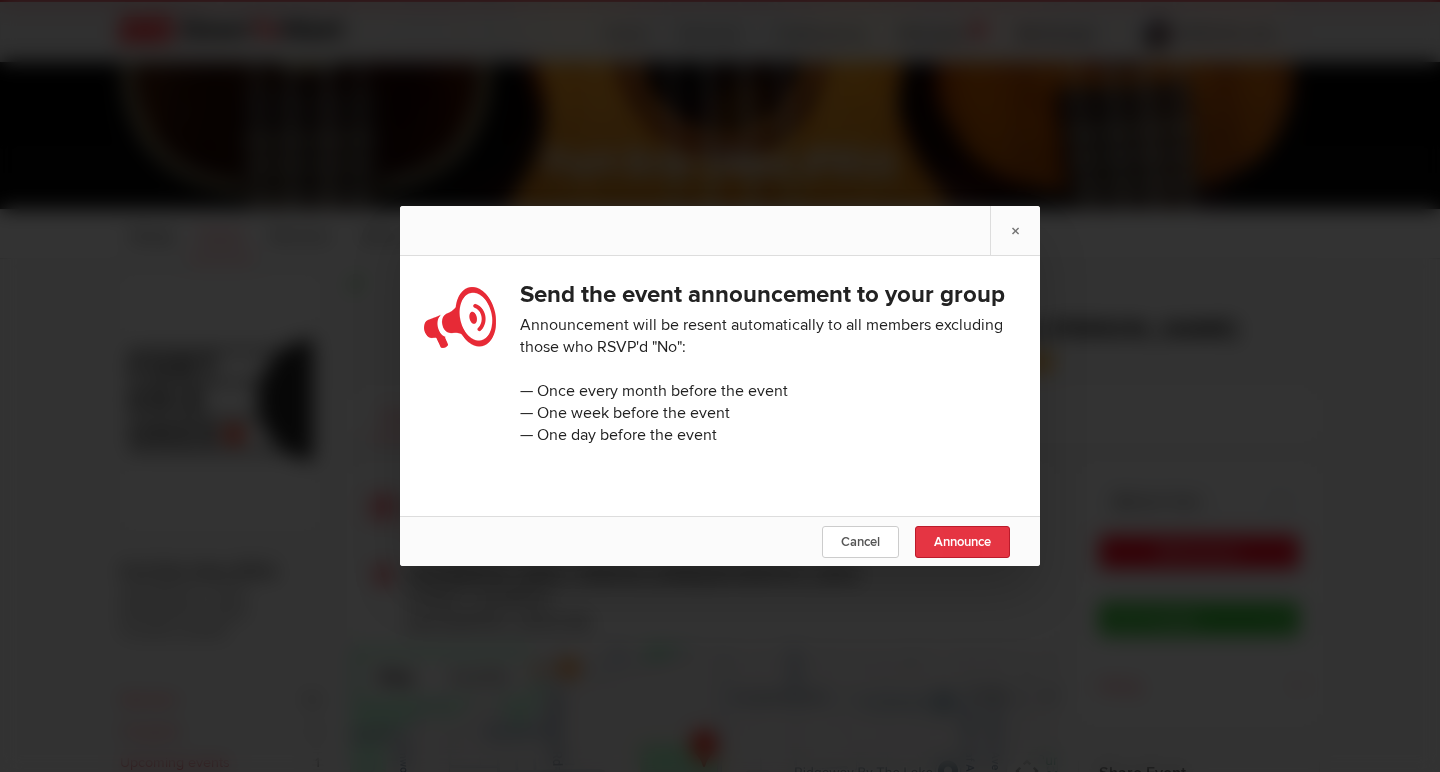 click on "Announce" 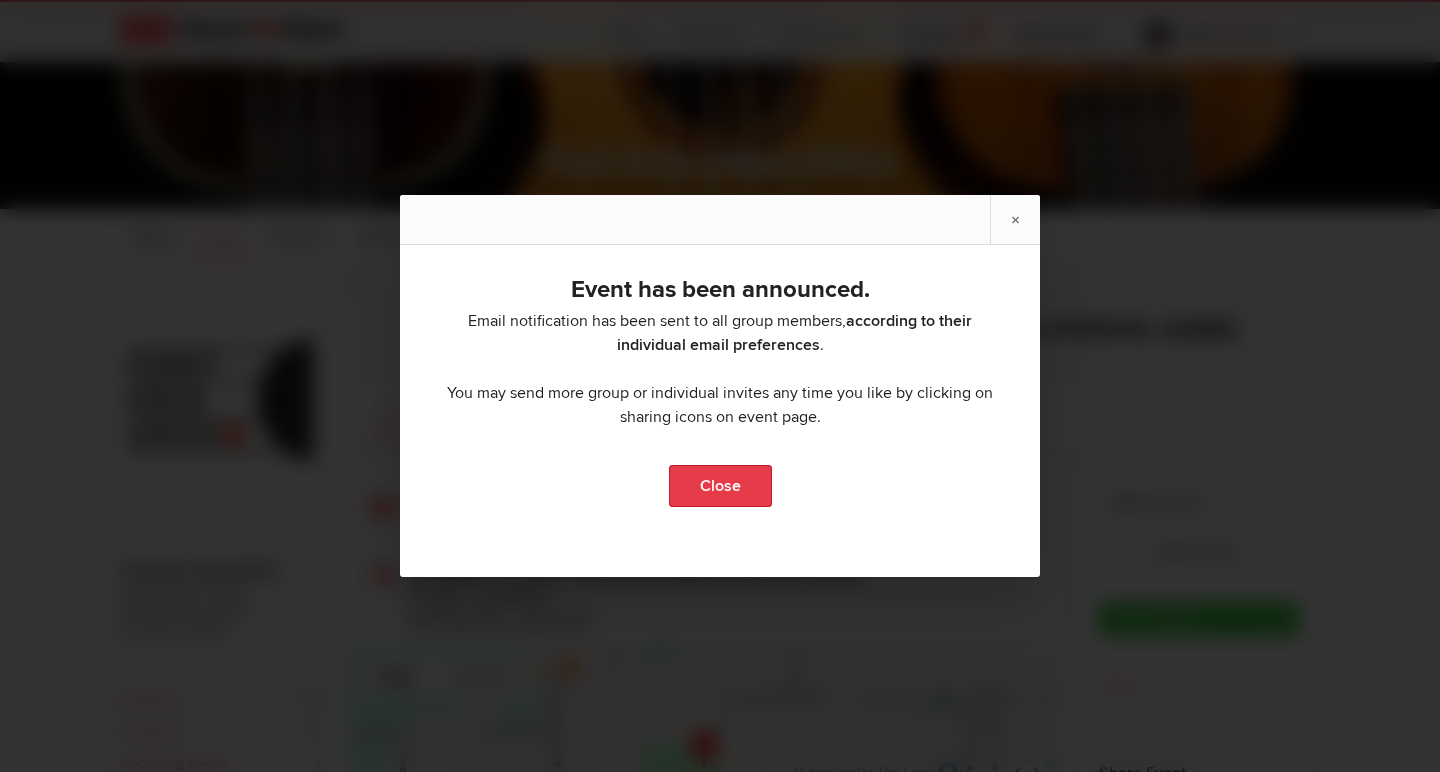 click on "Close" 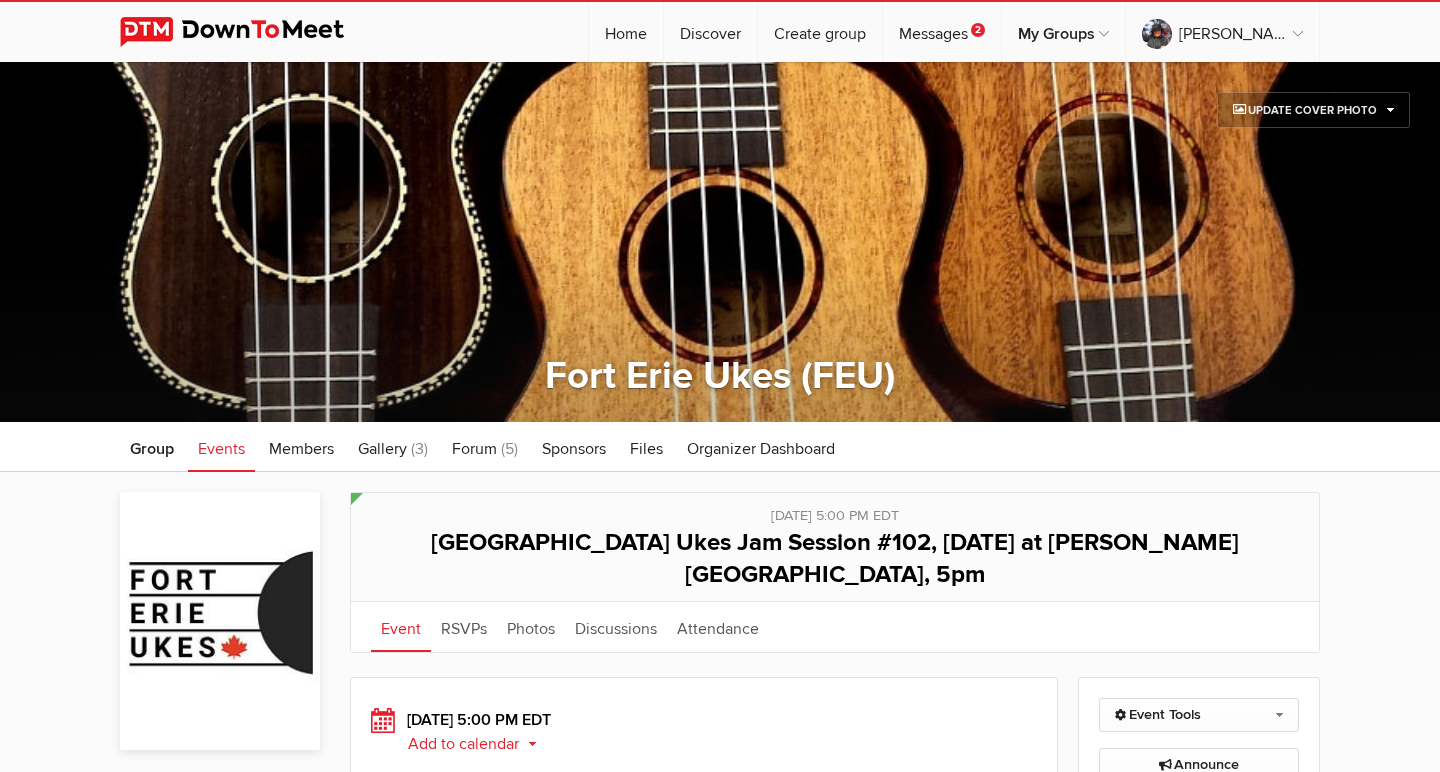 scroll, scrollTop: -4, scrollLeft: 0, axis: vertical 